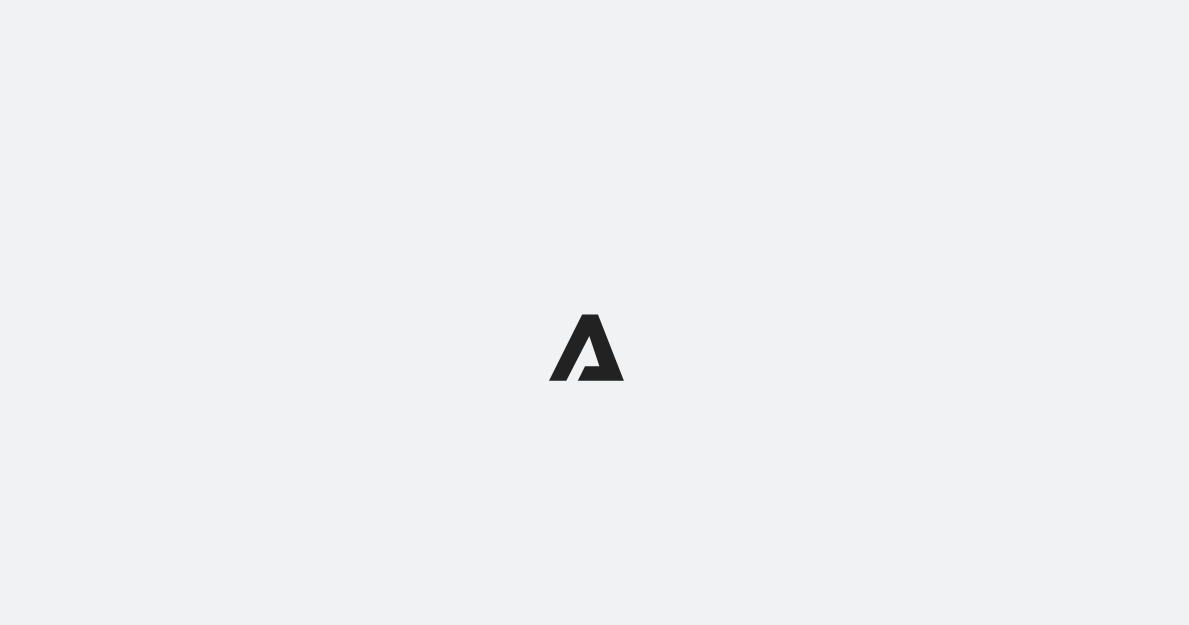 scroll, scrollTop: 0, scrollLeft: 0, axis: both 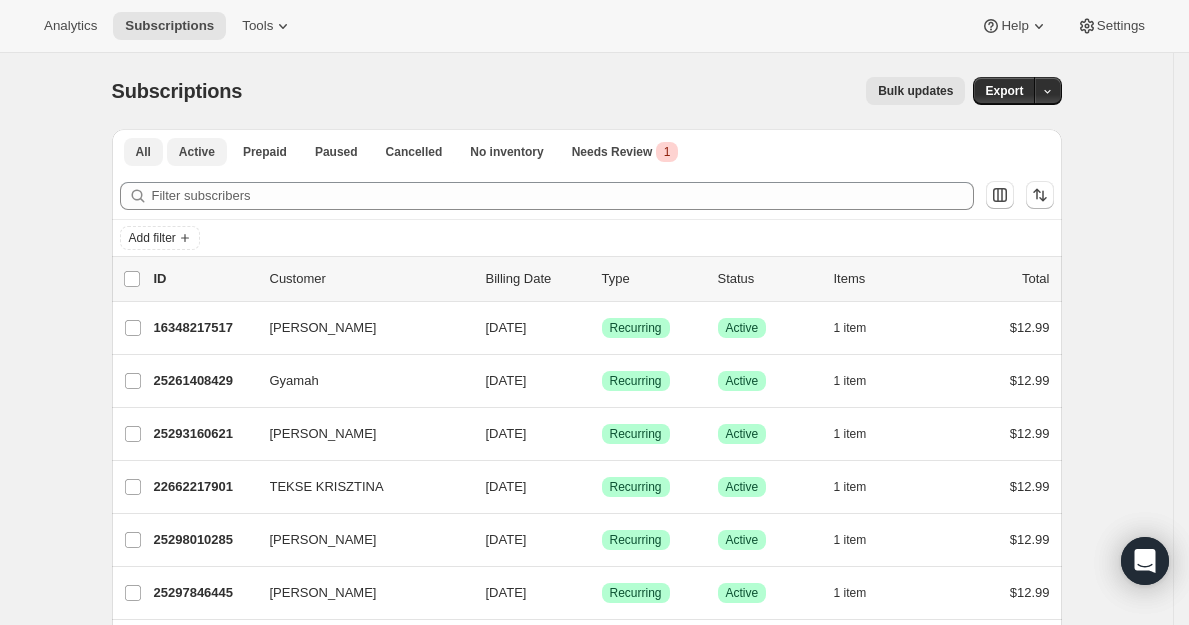 click on "Active" at bounding box center (197, 152) 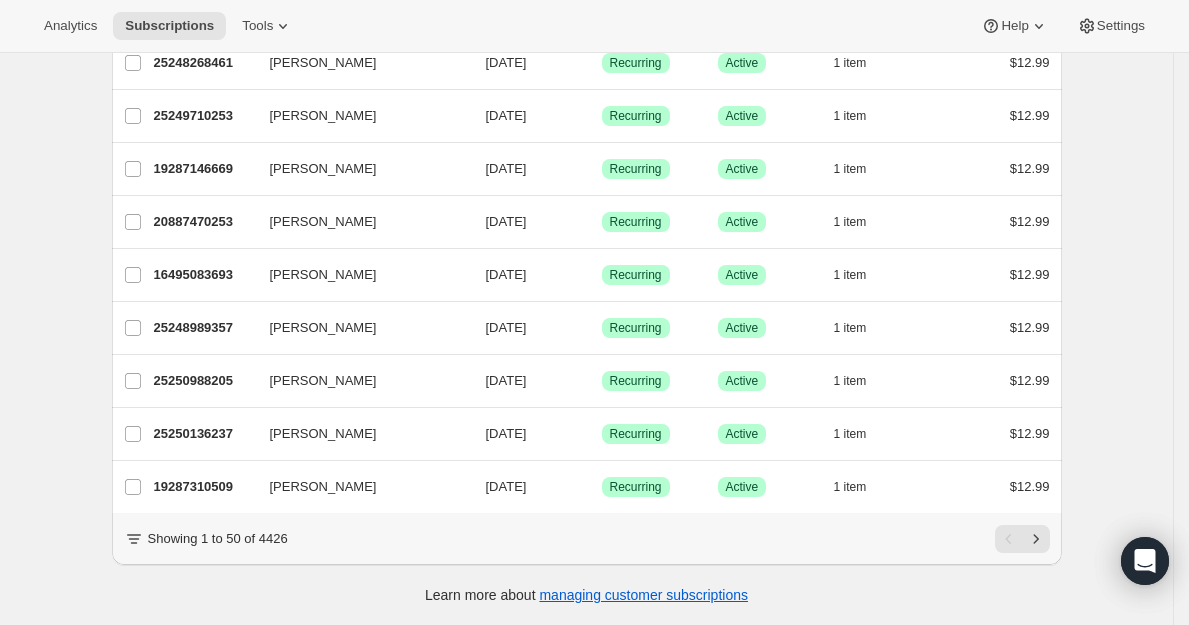 scroll, scrollTop: 0, scrollLeft: 0, axis: both 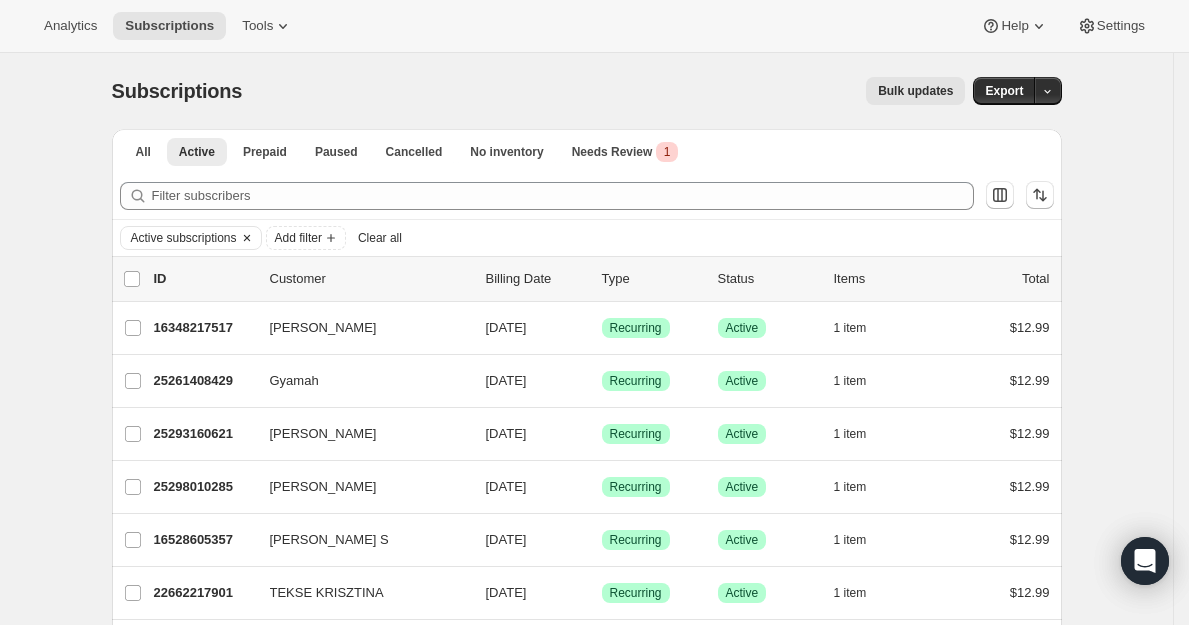 click on "Active subscriptions" at bounding box center (184, 238) 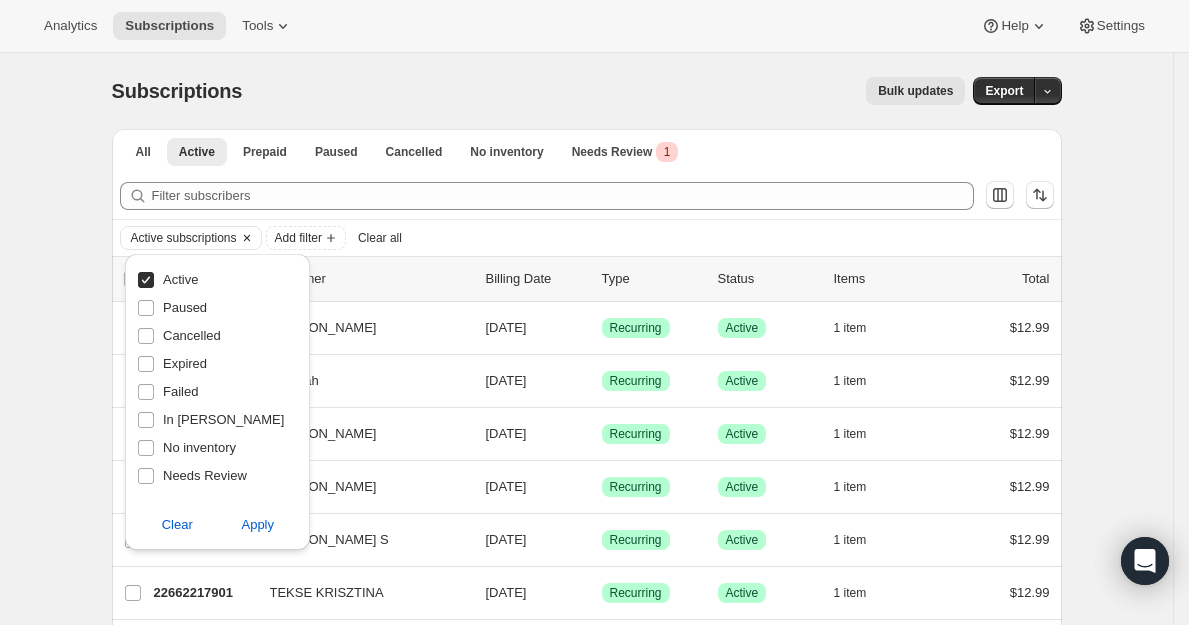 click on "Active subscriptions" at bounding box center (179, 238) 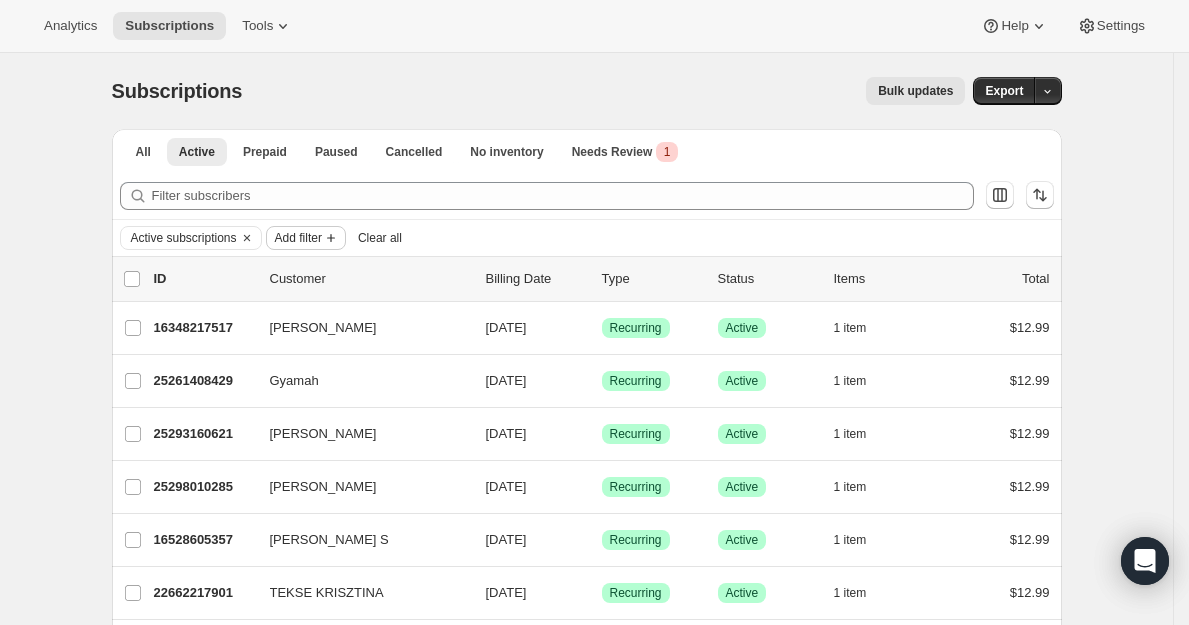 click on "Add filter" at bounding box center [298, 238] 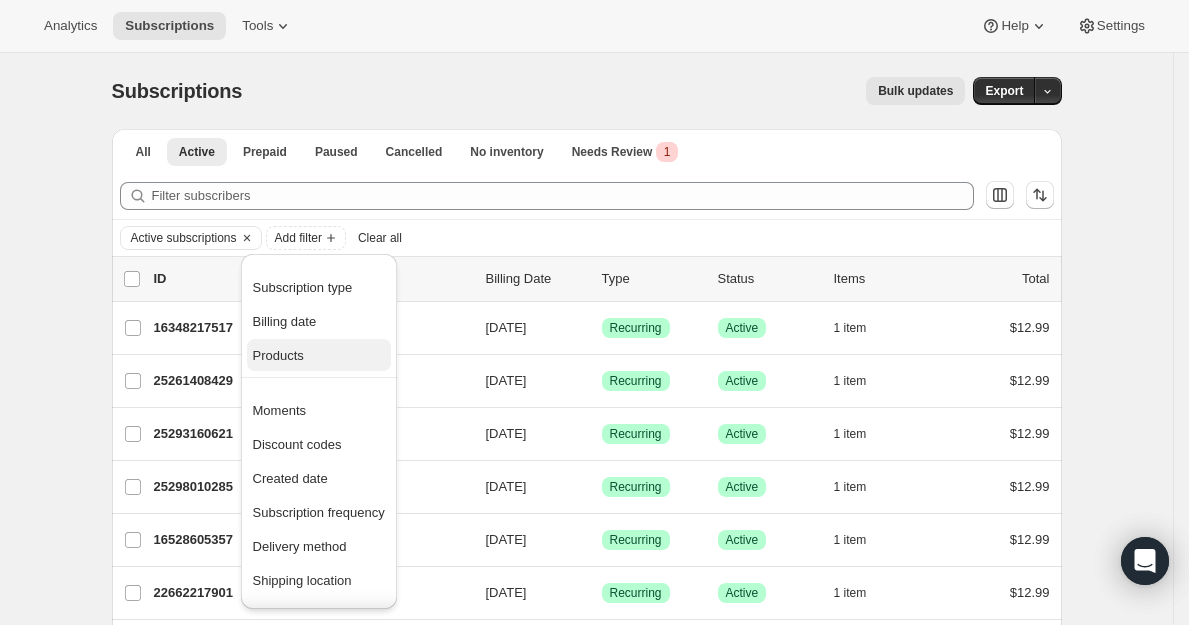 click on "Products" at bounding box center [319, 356] 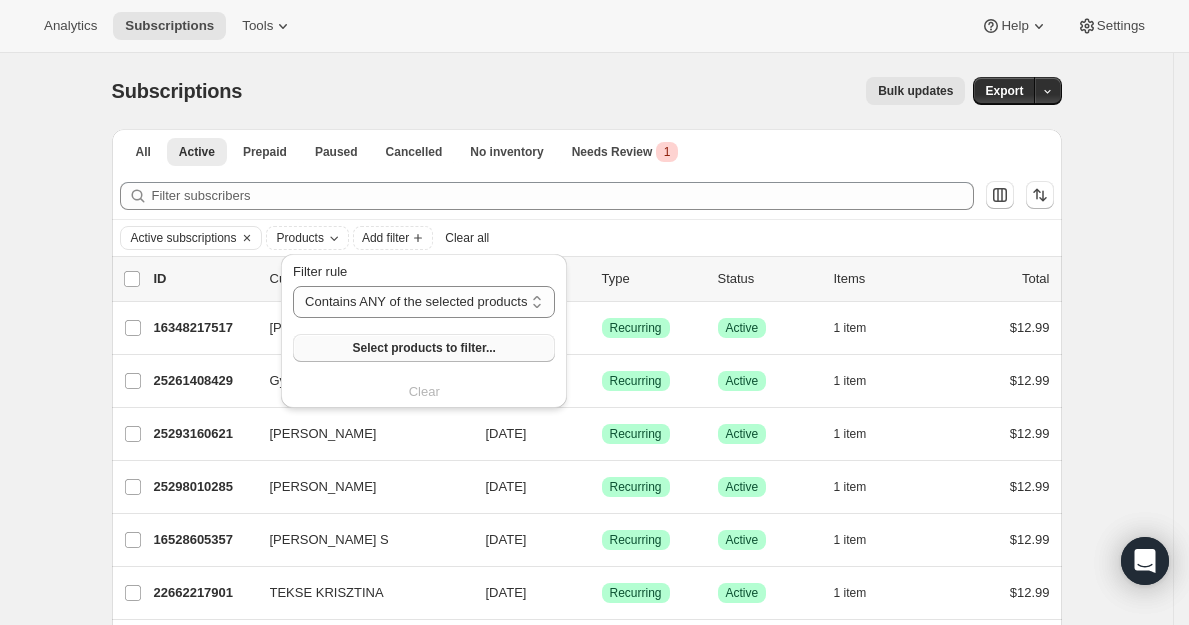 click on "Select products to filter..." at bounding box center (424, 348) 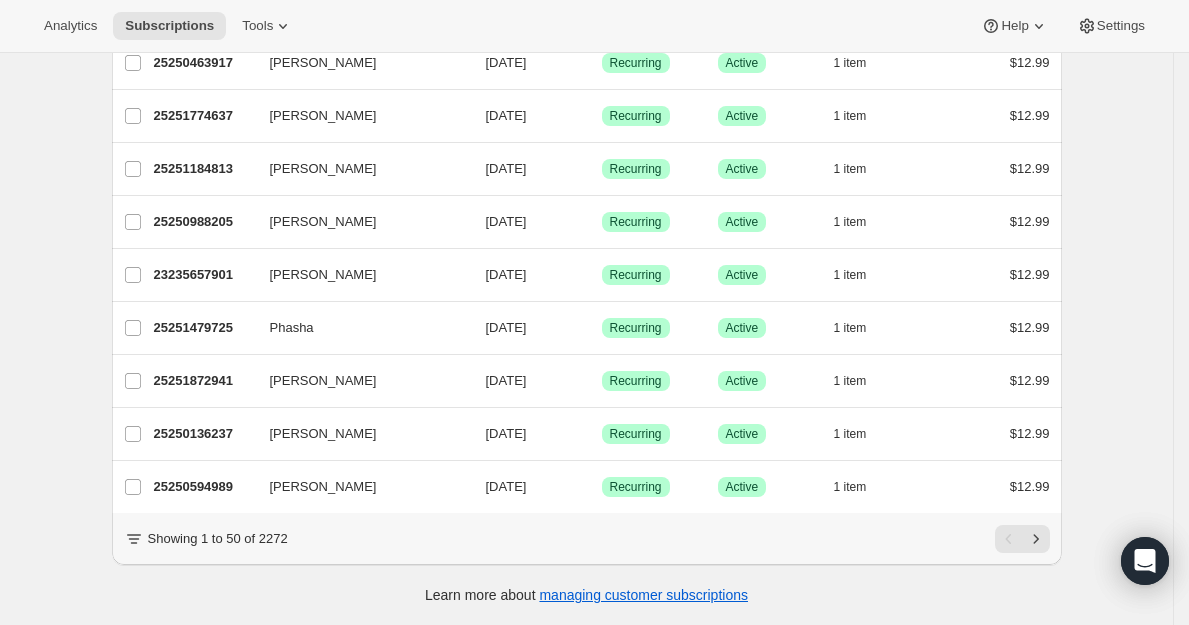 scroll, scrollTop: 0, scrollLeft: 0, axis: both 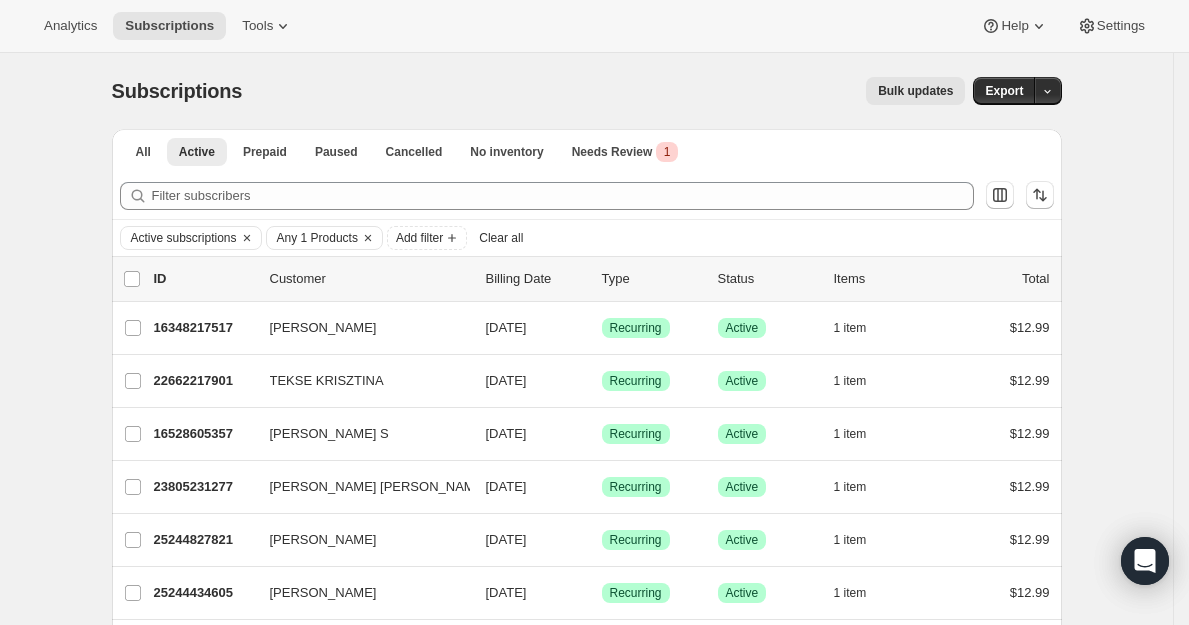 click on "Any 1 Products" at bounding box center [317, 238] 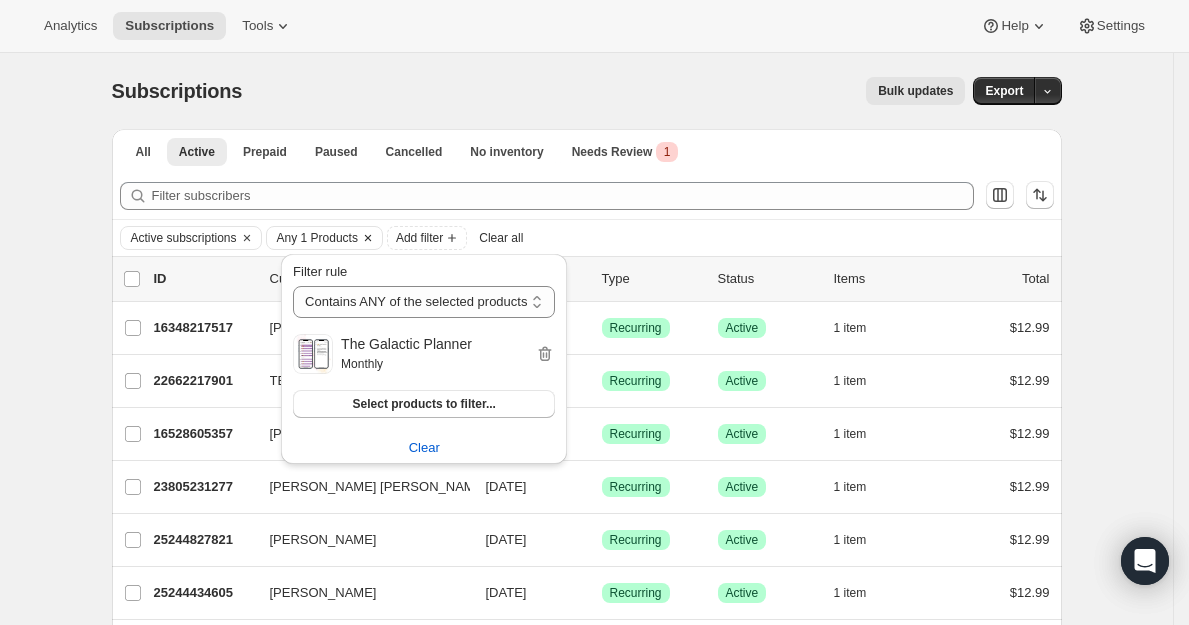 click on "Any 1 Products" at bounding box center (317, 238) 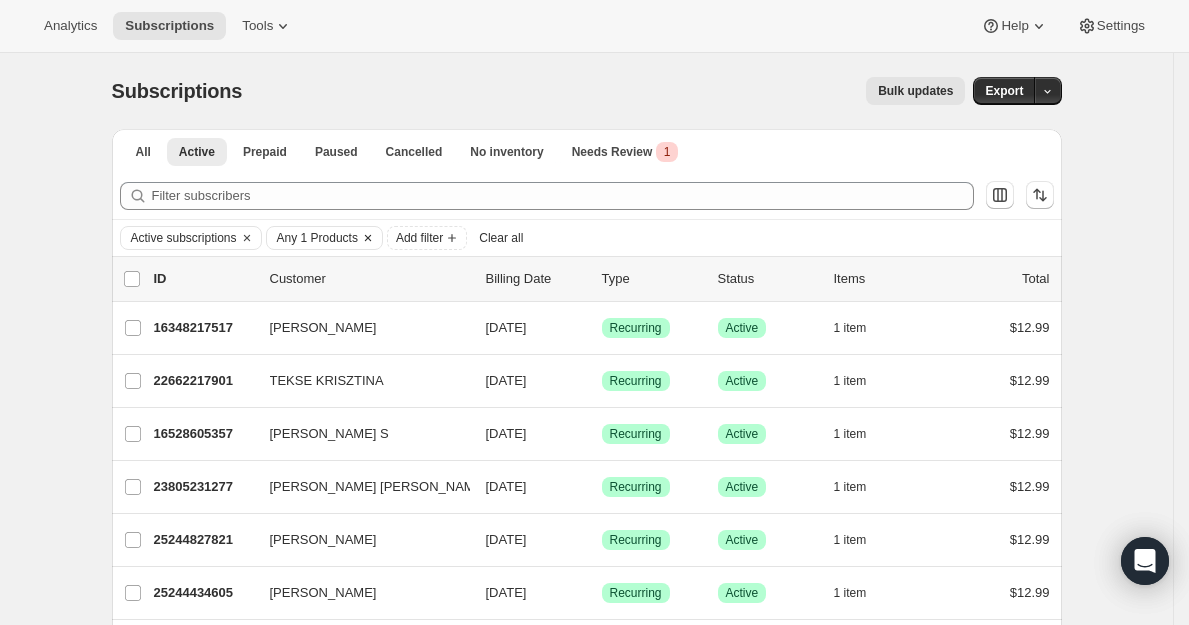 click on "Any 1 Products" at bounding box center [317, 238] 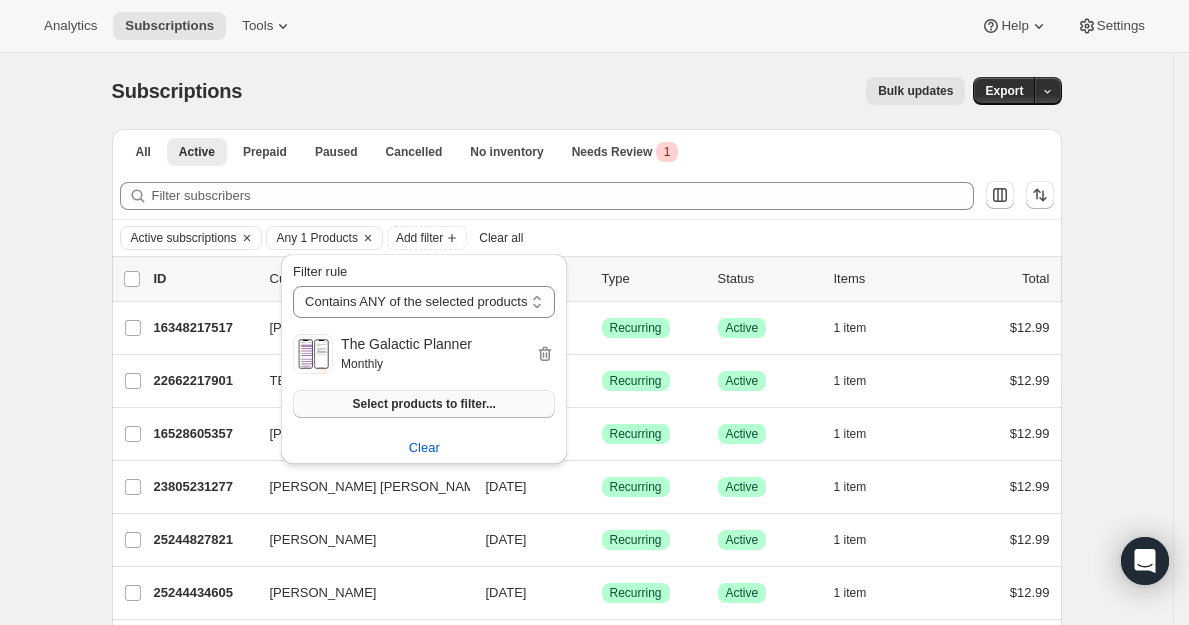 click on "Select products to filter..." at bounding box center [424, 404] 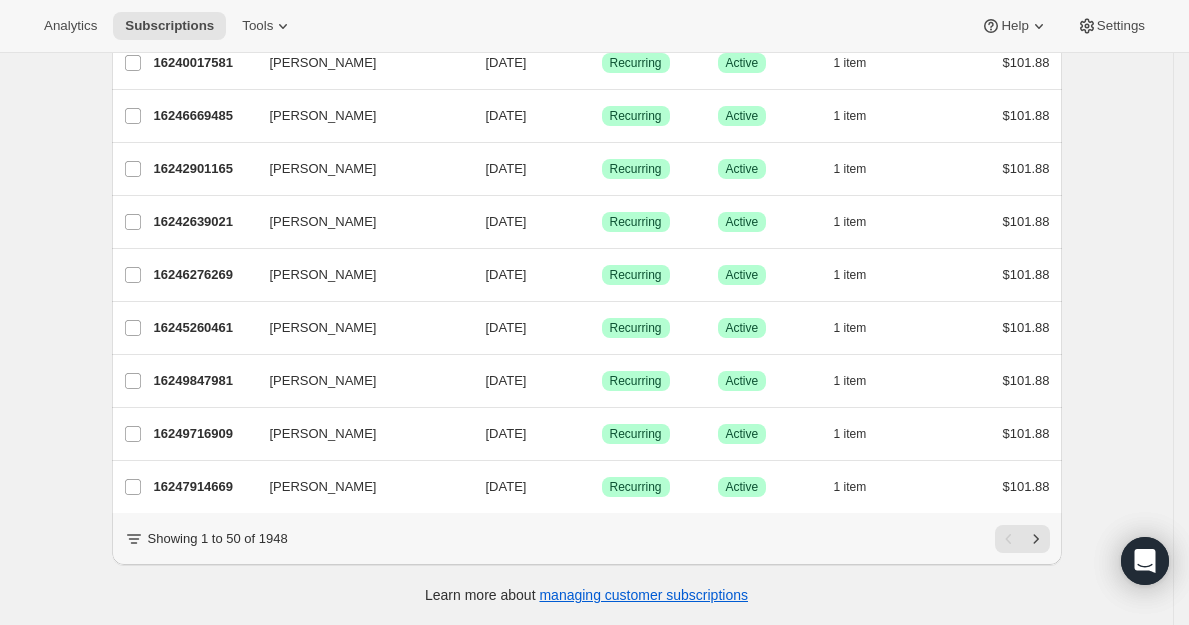 scroll, scrollTop: 0, scrollLeft: 0, axis: both 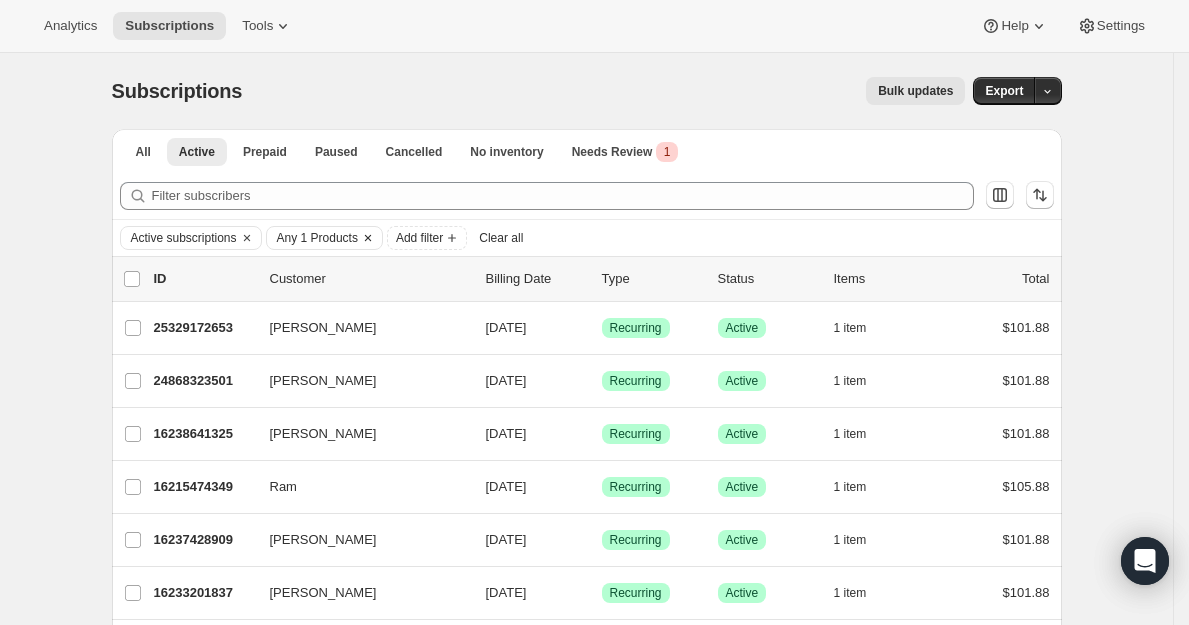 click on "Any 1 Products" at bounding box center (317, 238) 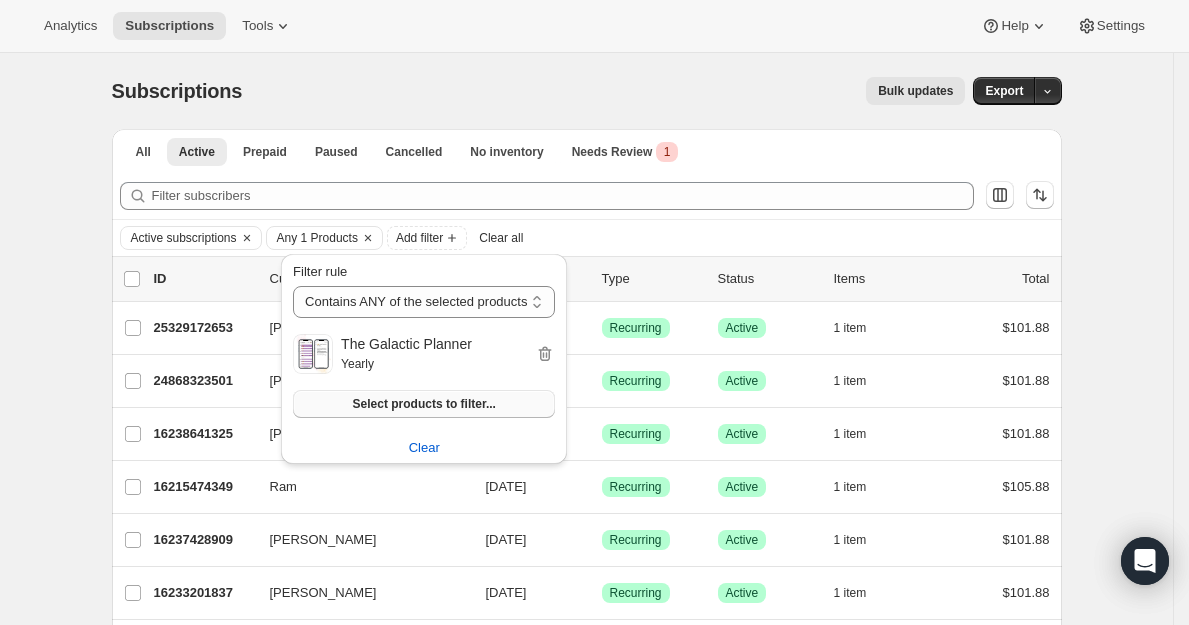 click on "Select products to filter..." at bounding box center (424, 404) 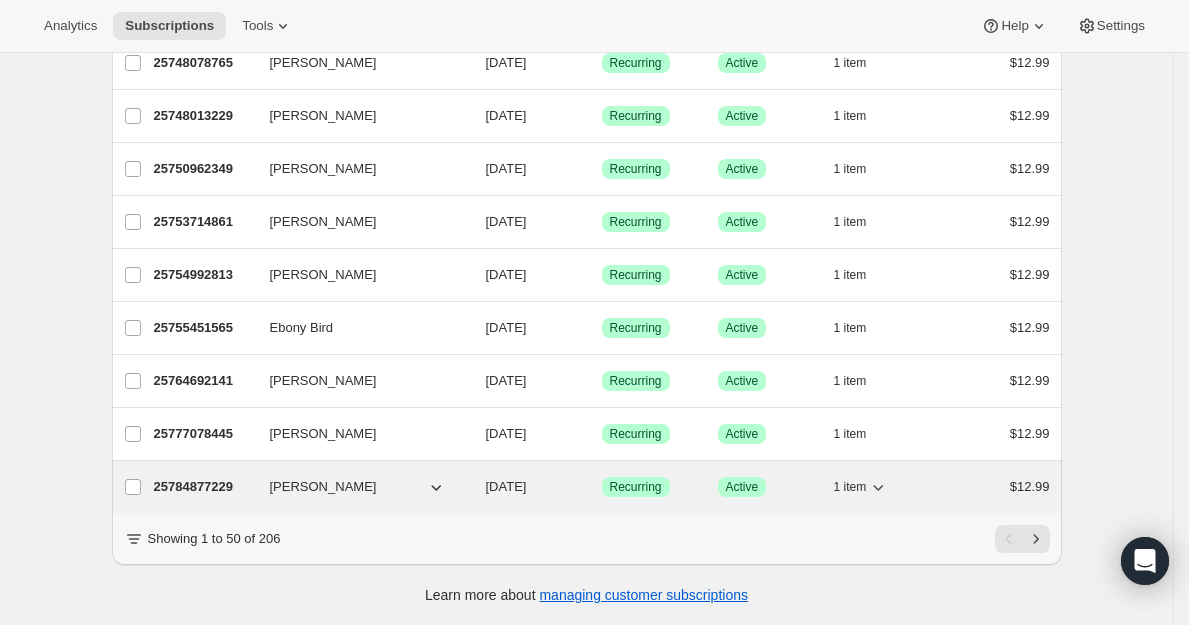 scroll, scrollTop: 0, scrollLeft: 0, axis: both 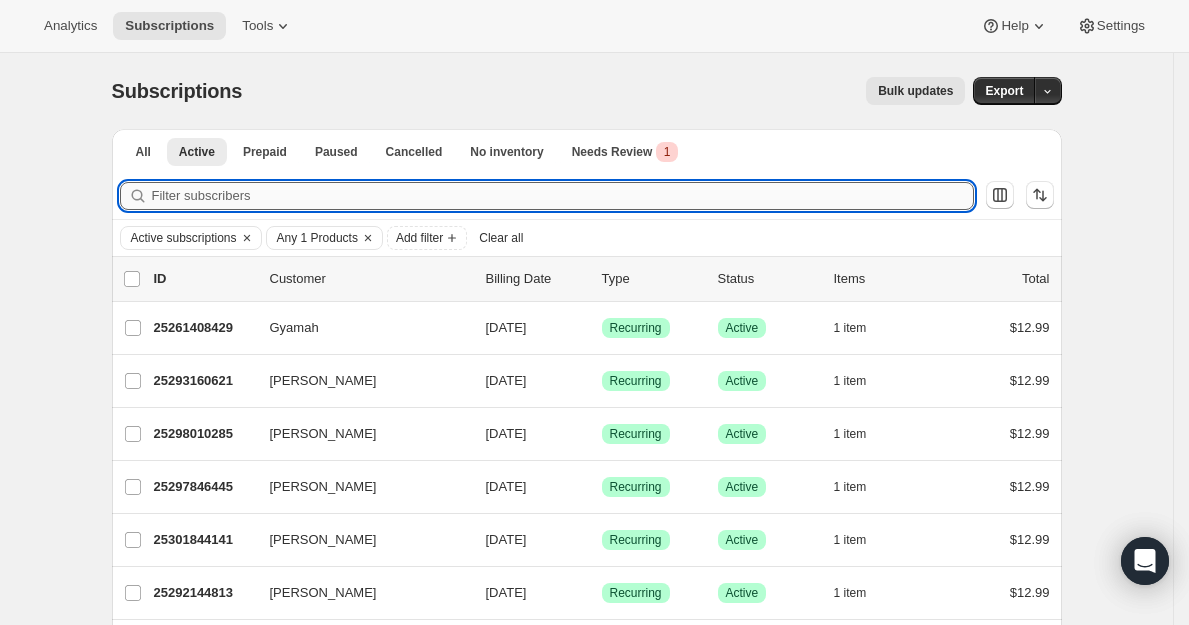 click on "Filter subscribers" at bounding box center (563, 196) 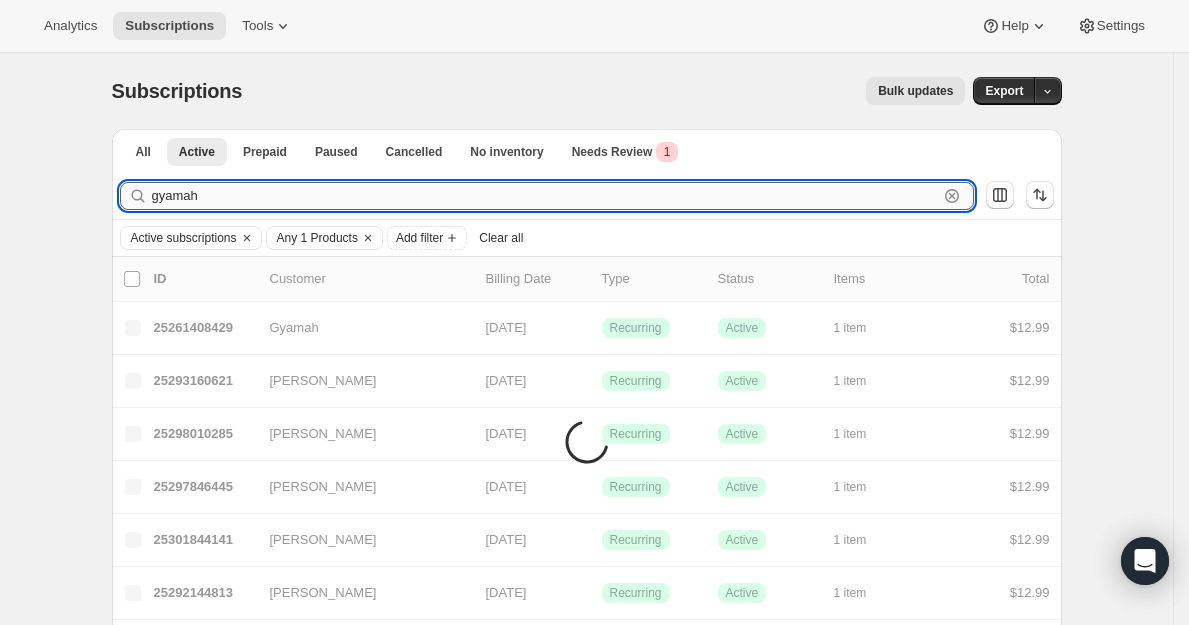 type on "gyamah" 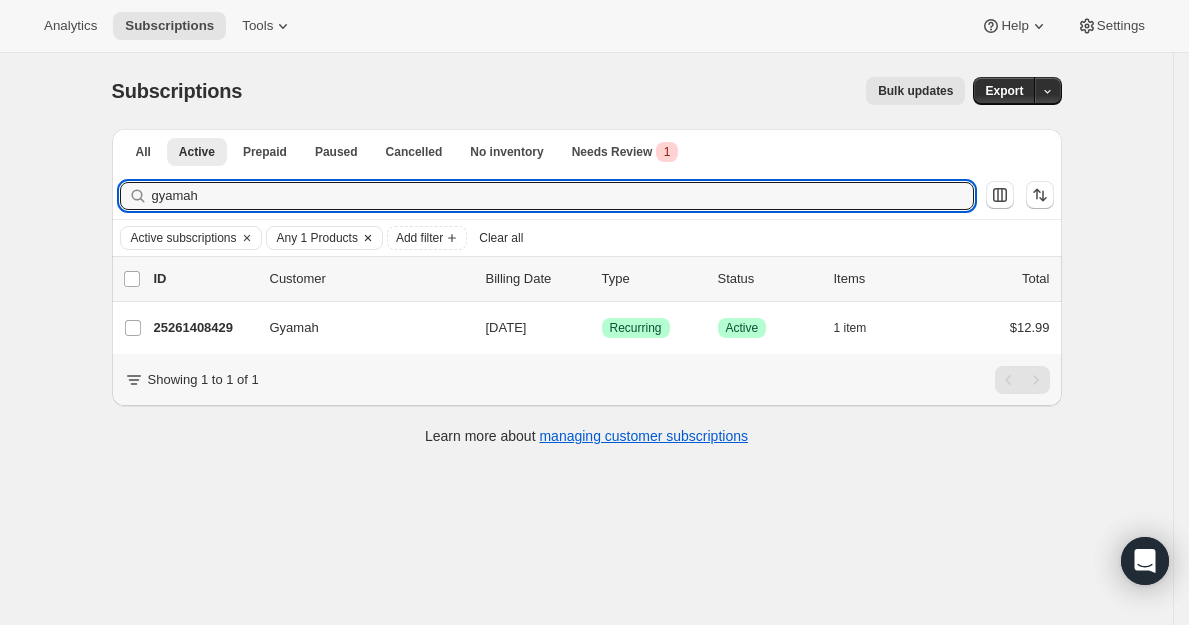 click on "Any 1 Products" at bounding box center (317, 238) 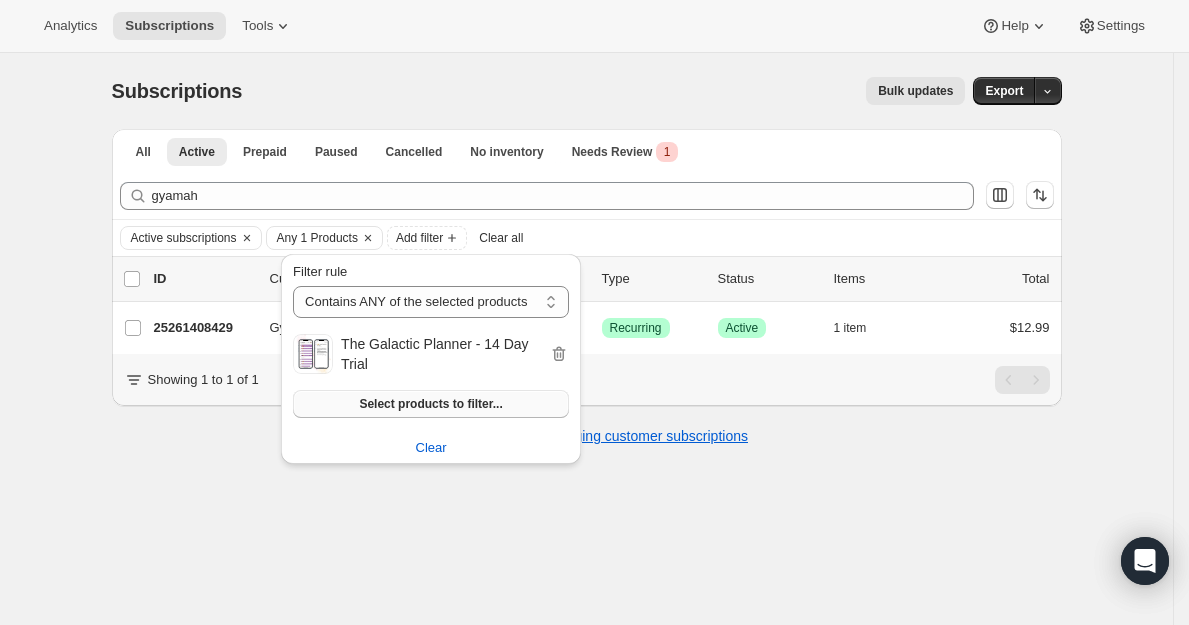 click on "Select products to filter..." at bounding box center [430, 404] 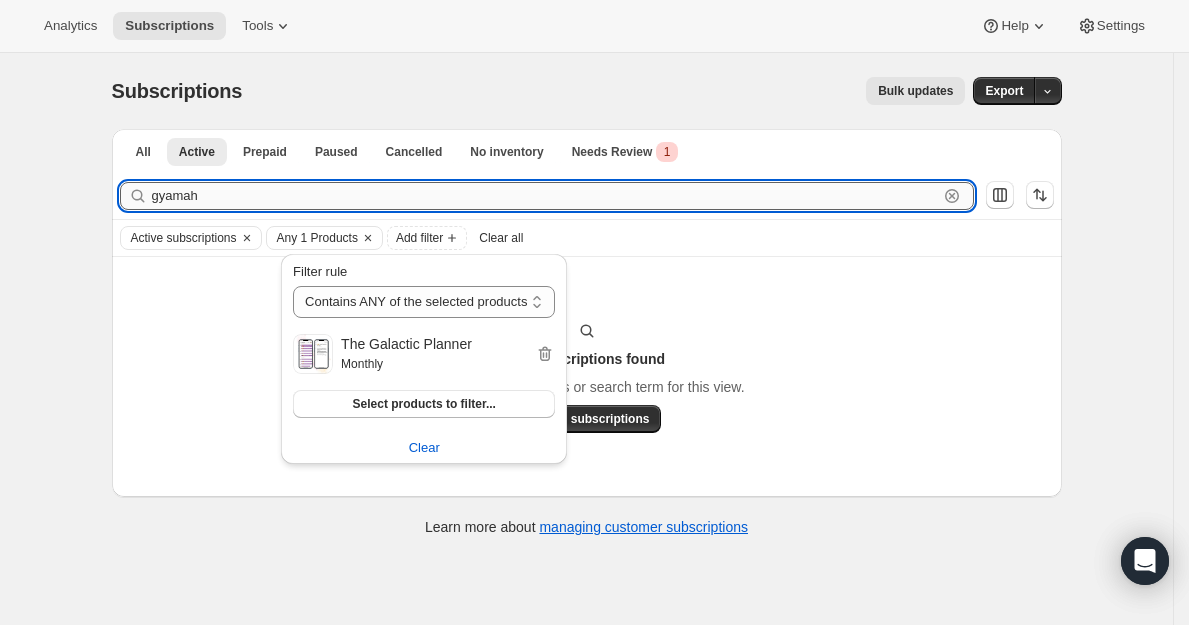 click on "gyamah" at bounding box center [545, 196] 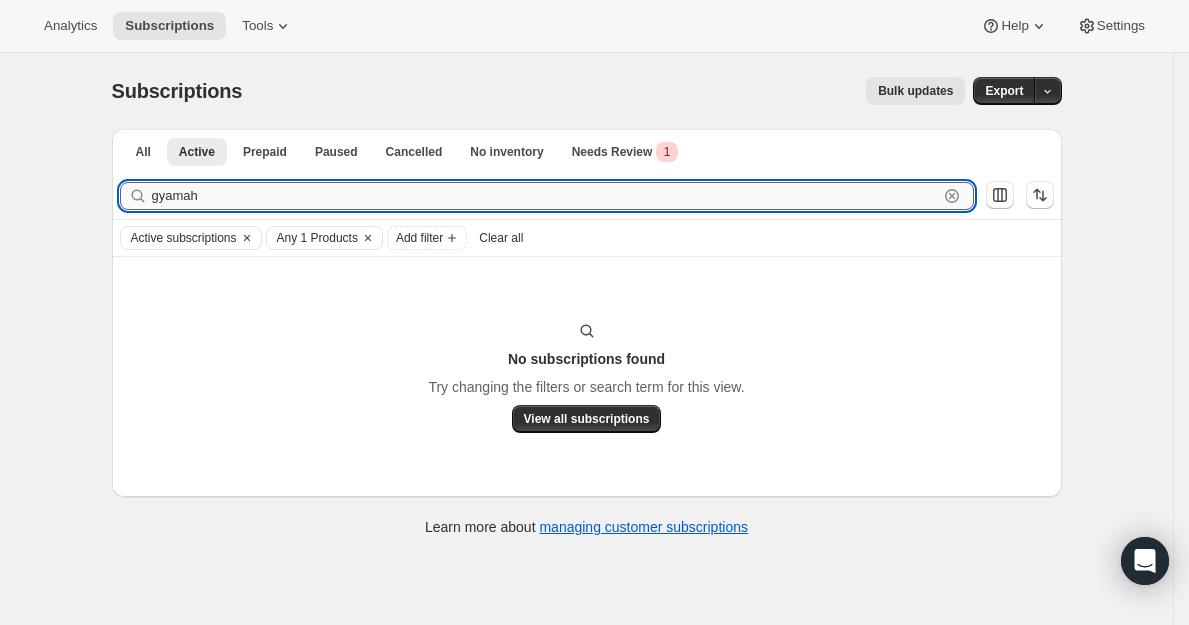 click on "gyamah" at bounding box center (545, 196) 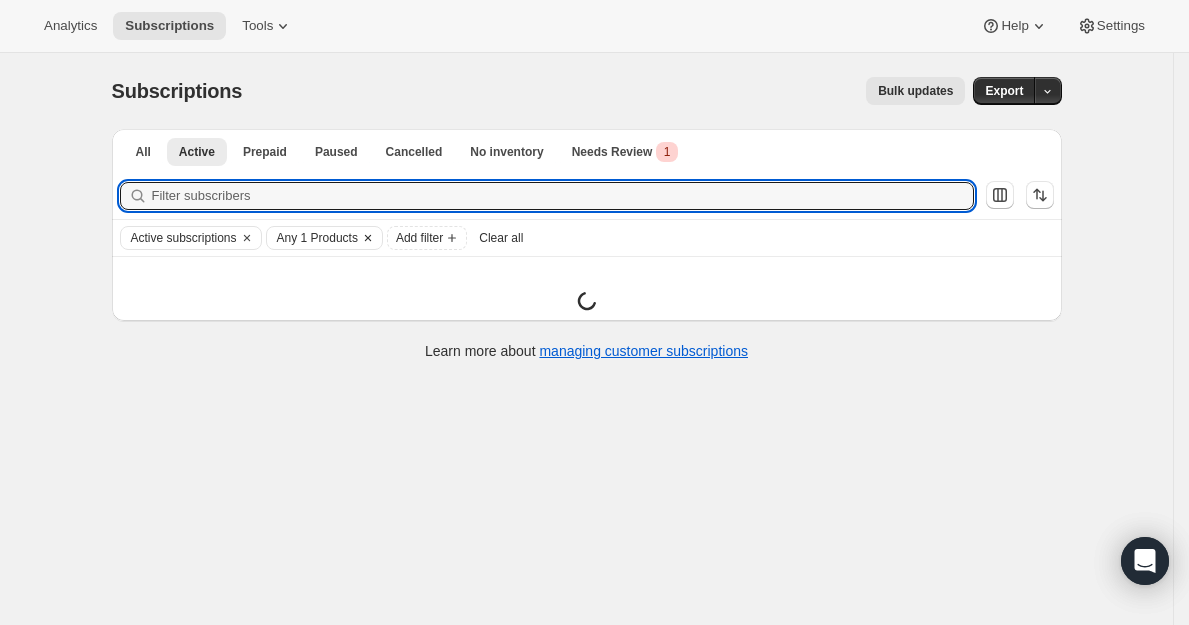 type 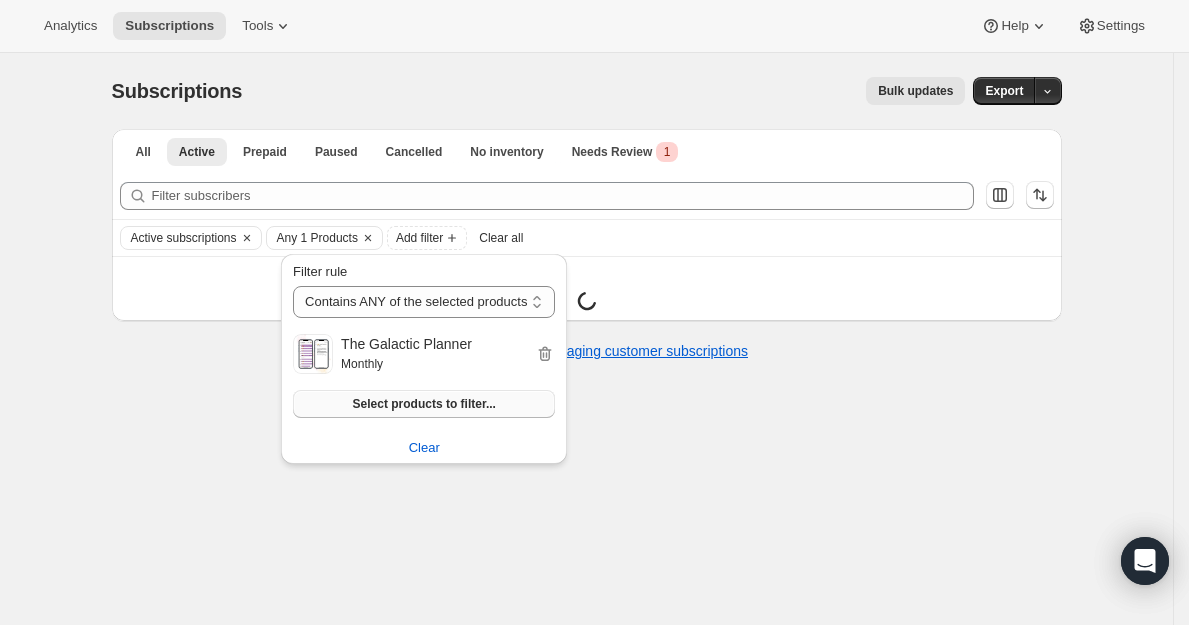 click on "Select products to filter..." at bounding box center (424, 404) 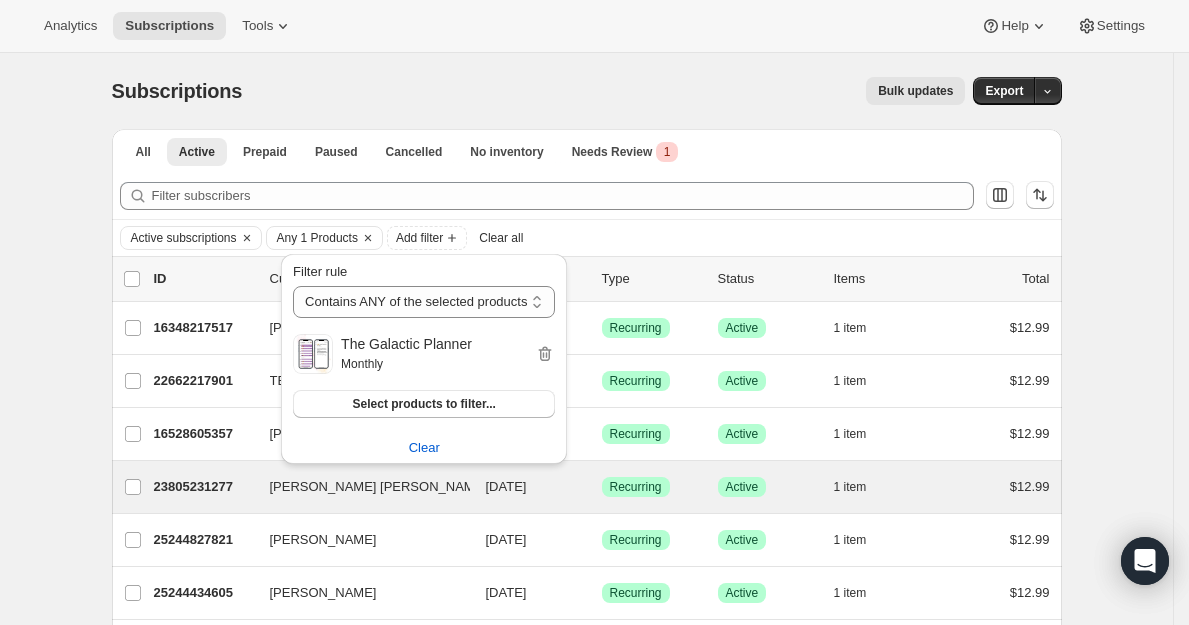 click on "[PERSON_NAME] [PERSON_NAME] 23805231277 [PERSON_NAME] [PERSON_NAME] [DATE] Success Recurring Success Active 1   item $12.99" at bounding box center (587, 487) 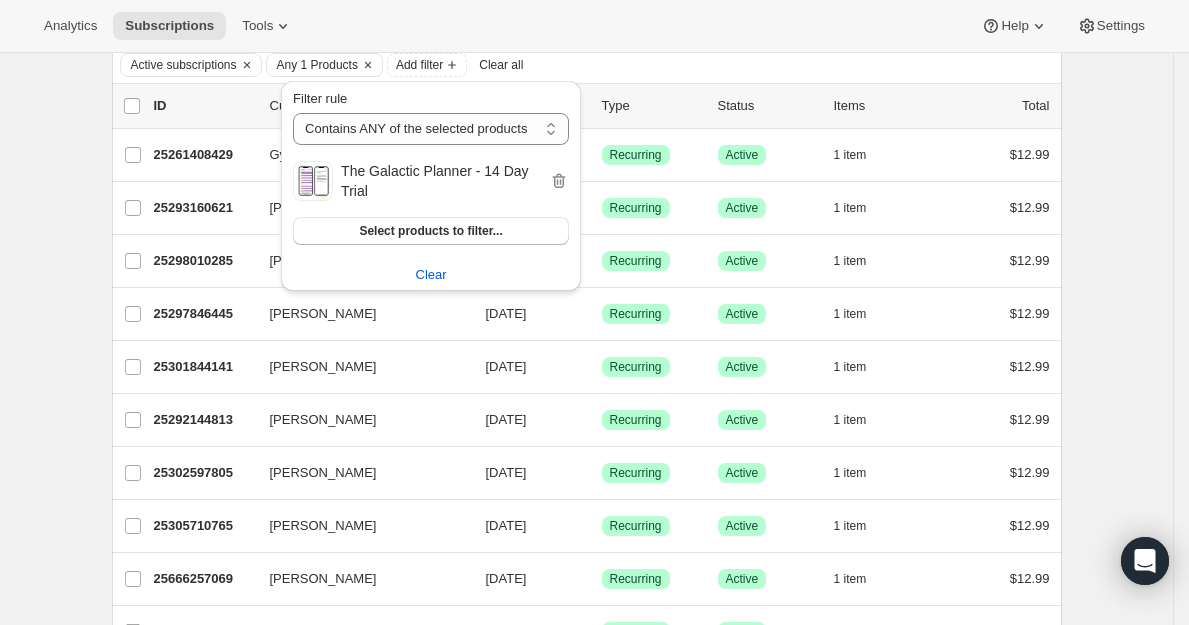 scroll, scrollTop: 0, scrollLeft: 0, axis: both 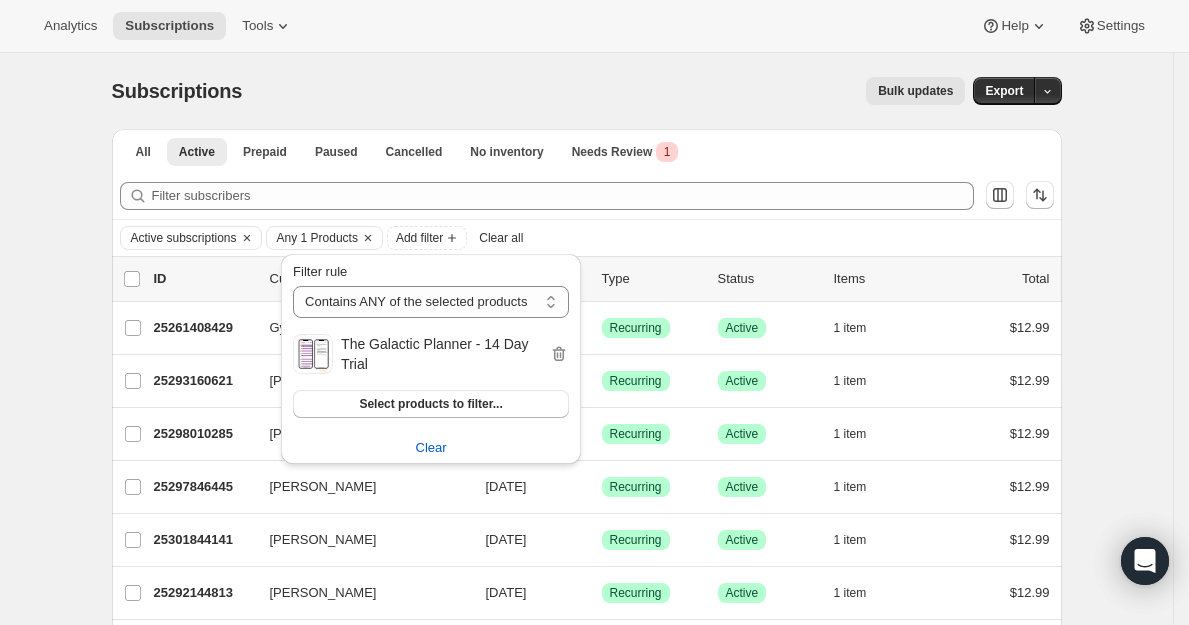 click on "Subscriptions. This page is ready Subscriptions Bulk updates More actions Bulk updates Export All Active Prepaid Paused Cancelled No inventory Needs Review   Critical 1 More views All Active Prepaid Paused Cancelled No inventory Needs Review   Critical 1 More views Filter subscribers Active subscriptions Any 1 Products Add filter   Clear all 0 selected Update next billing date Change status Showing 51 subscriptions Select all 51 subscriptions Showing 51 subscriptions Select Select all 51 subscriptions 0 selected list header ID Customer Billing Date Type Status Items Total Gyamah 25261408429 Gyamah [DATE] Success Recurring Success Active 1   item $12.99 [PERSON_NAME] 25293160621 [PERSON_NAME] [DATE] Success Recurring Success Active 1   item $12.99 [PERSON_NAME] 25298010285 [PERSON_NAME] [DATE] Success Recurring Success Active 1   item $12.99 [PERSON_NAME] 25297846445 [PERSON_NAME] [DATE] Success Recurring Success Active 1   item $12.99 [PERSON_NAME] 25301844141 [PERSON_NAME] Success" at bounding box center (586, 1558) 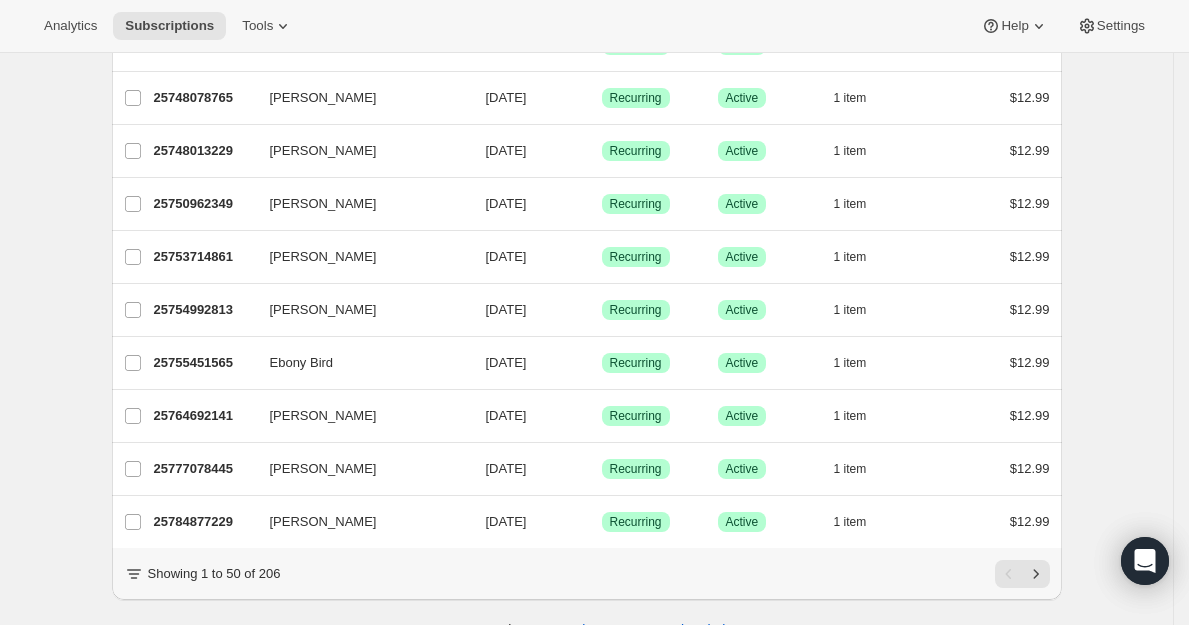 scroll, scrollTop: 2452, scrollLeft: 0, axis: vertical 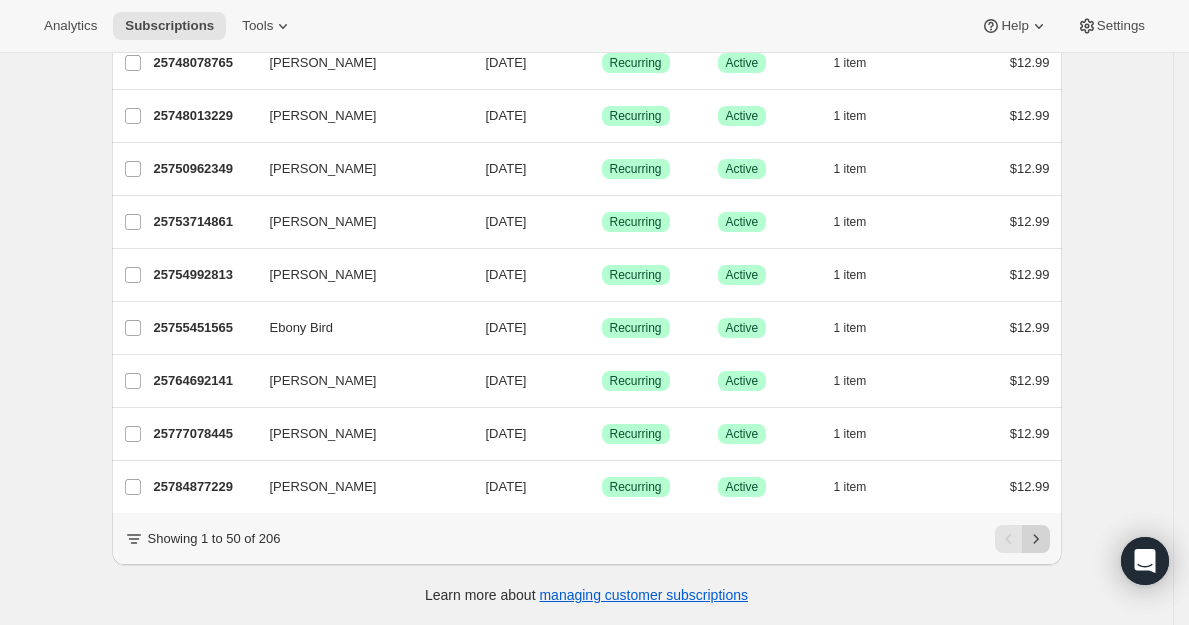 click 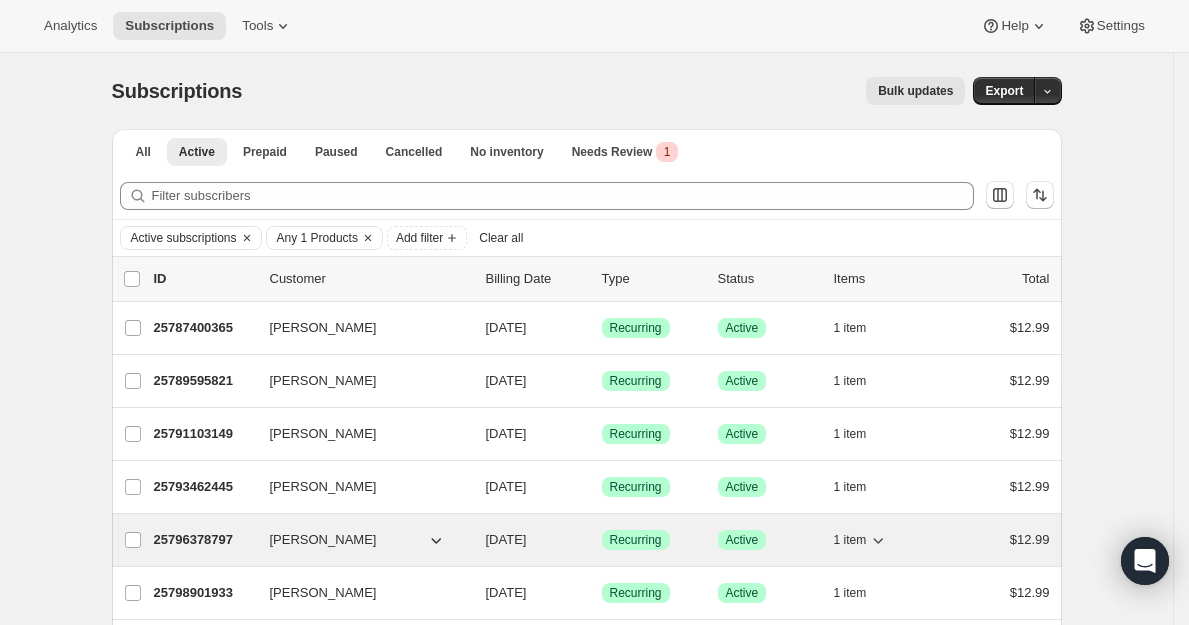 scroll, scrollTop: 2452, scrollLeft: 0, axis: vertical 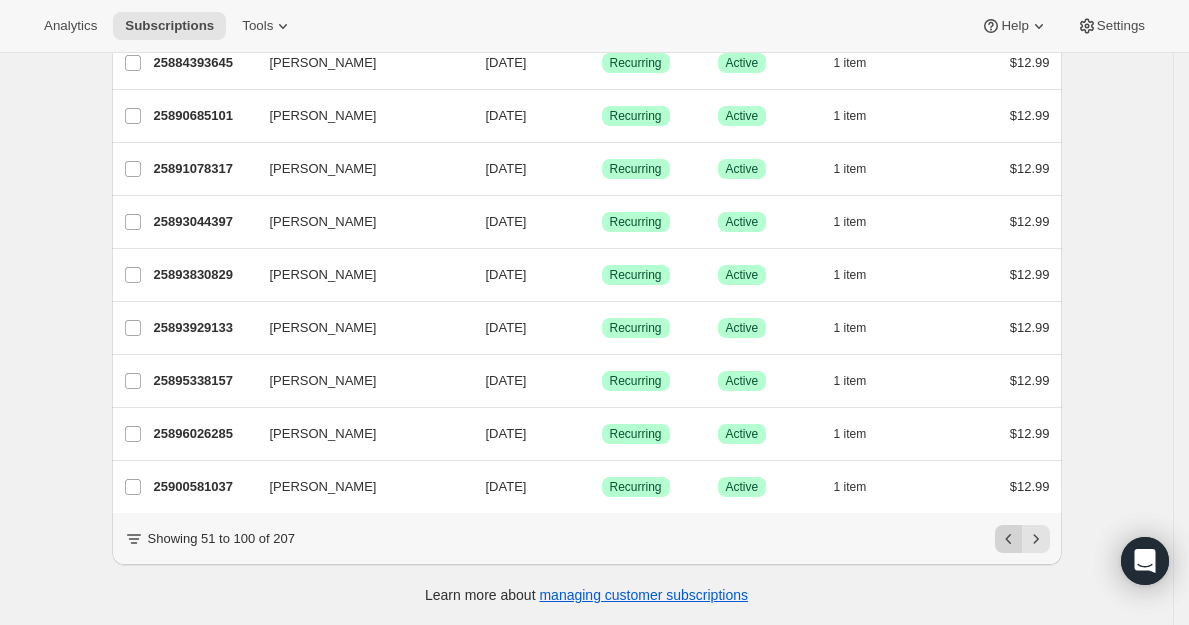 click at bounding box center [1009, 539] 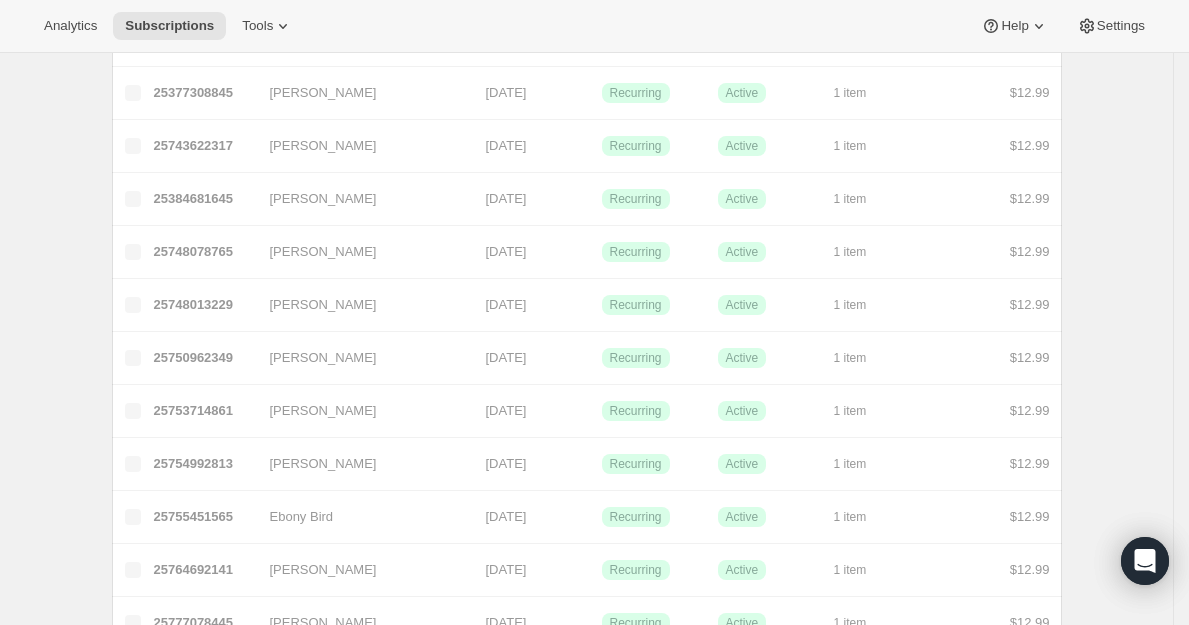 scroll, scrollTop: 0, scrollLeft: 0, axis: both 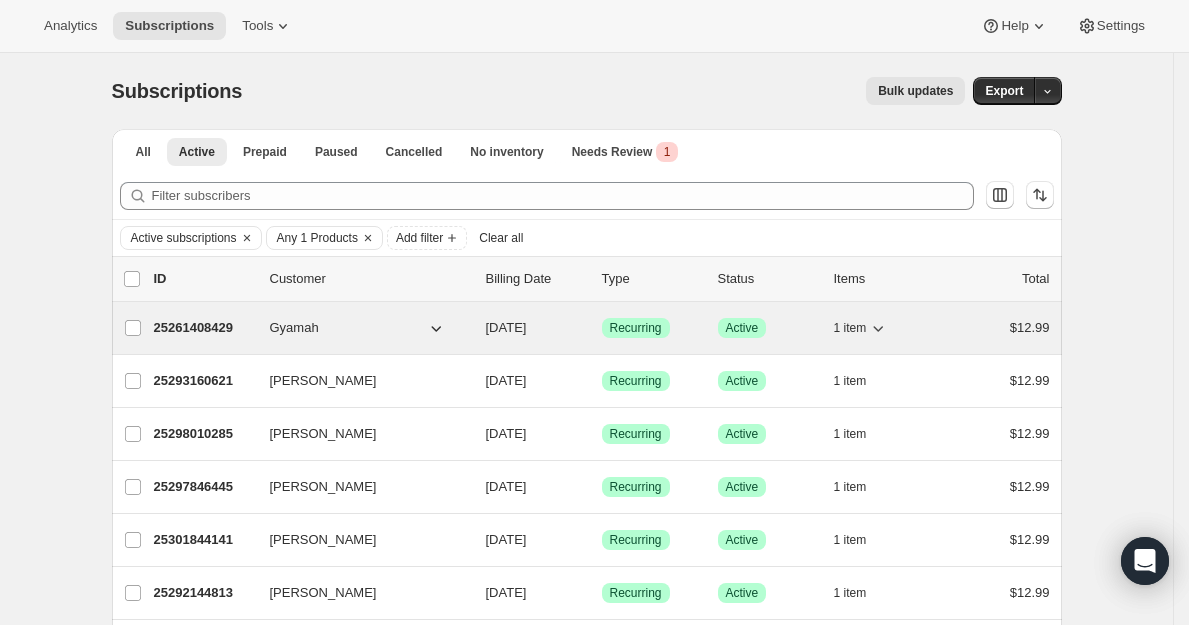 click on "25261408429" at bounding box center [204, 328] 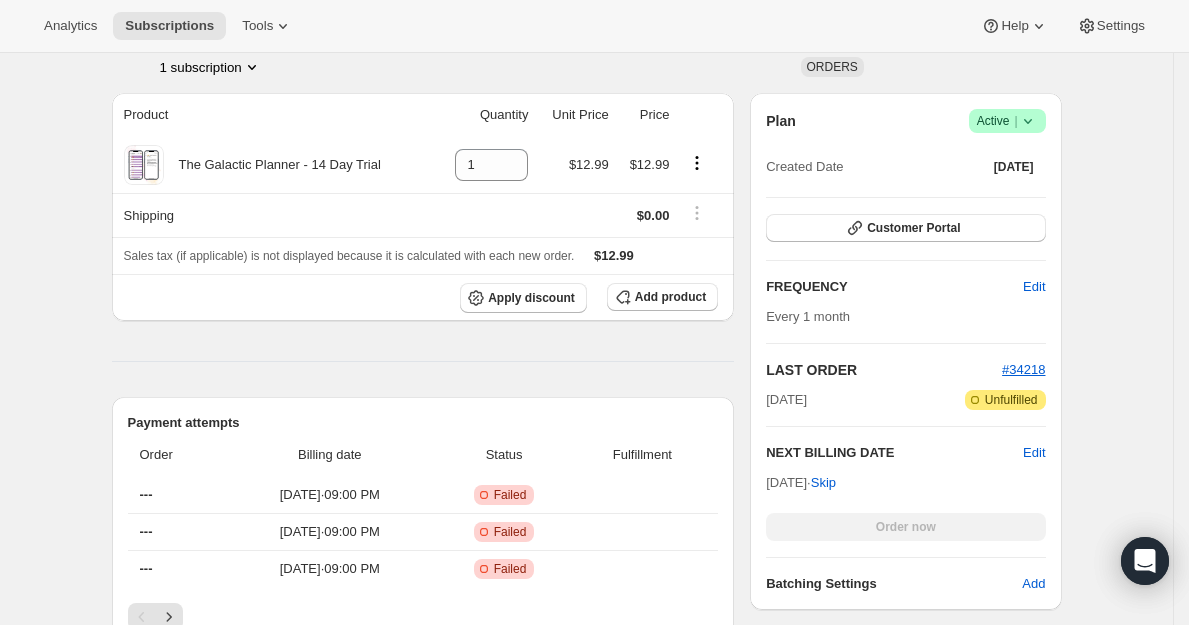 scroll, scrollTop: 611, scrollLeft: 0, axis: vertical 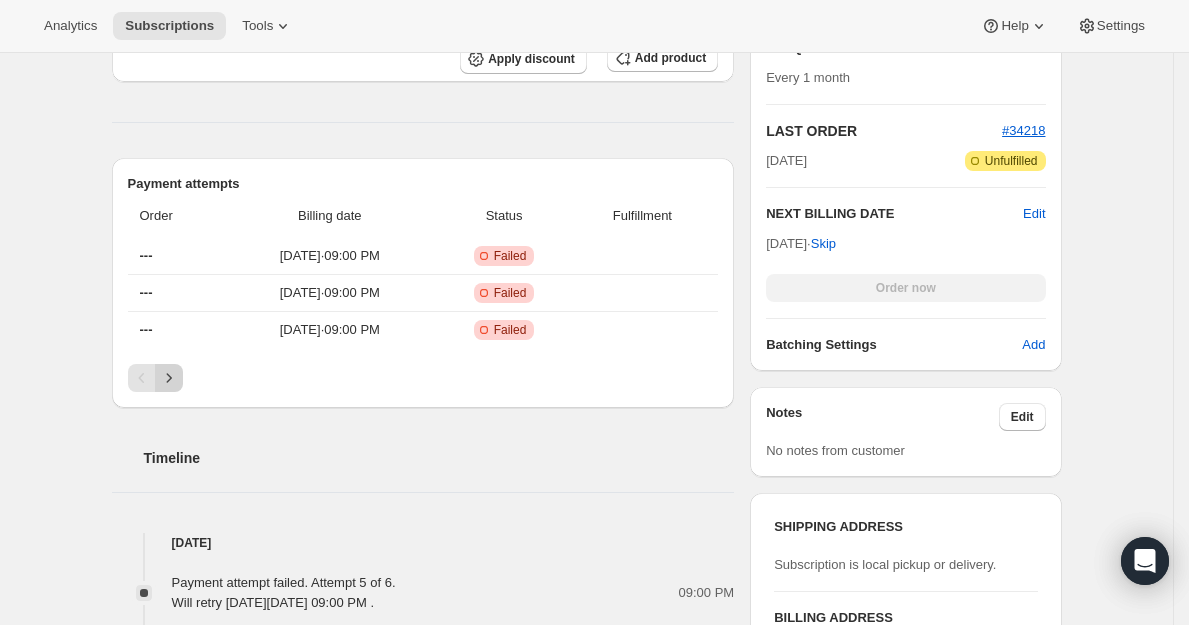 click 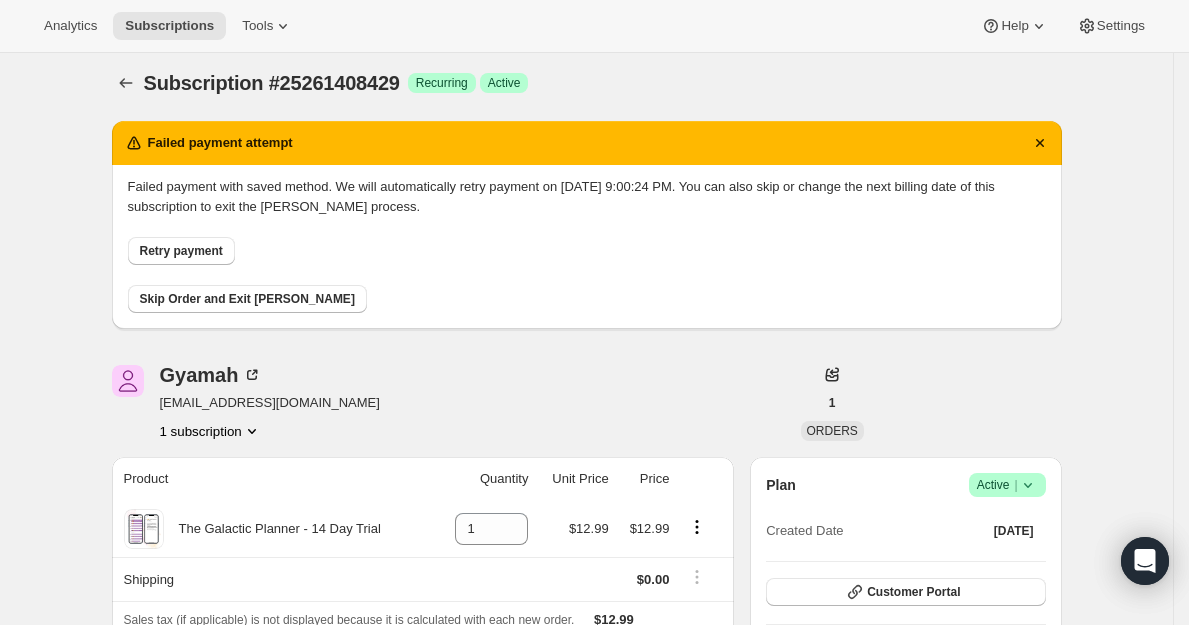 scroll, scrollTop: 12, scrollLeft: 0, axis: vertical 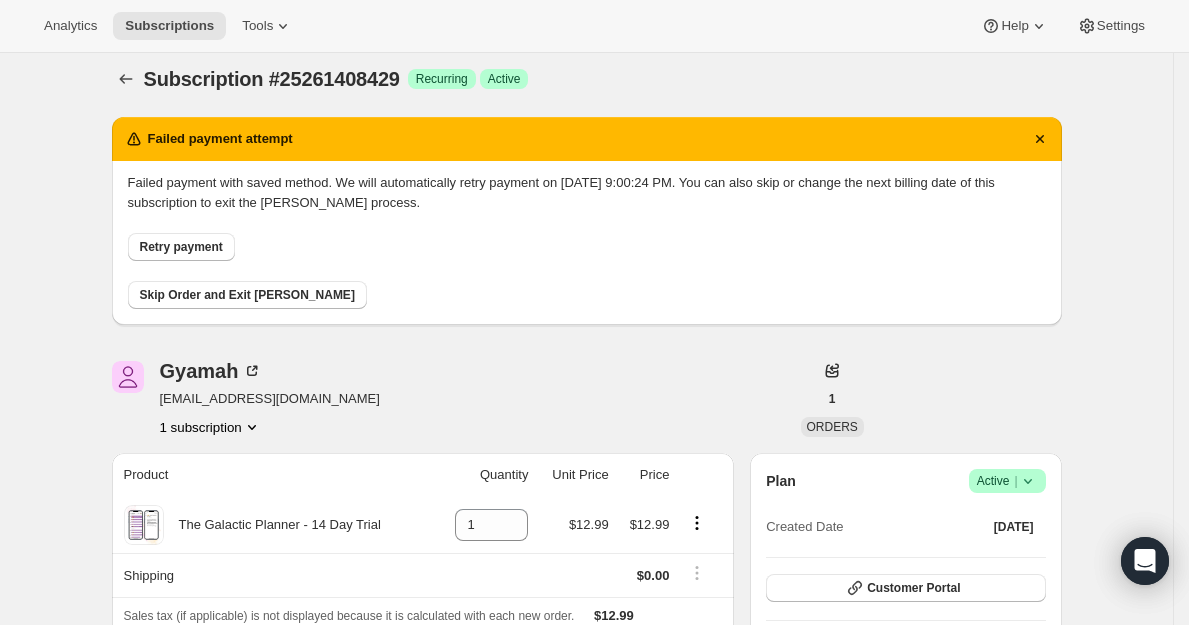 click on "[EMAIL_ADDRESS][DOMAIN_NAME]" at bounding box center (270, 399) 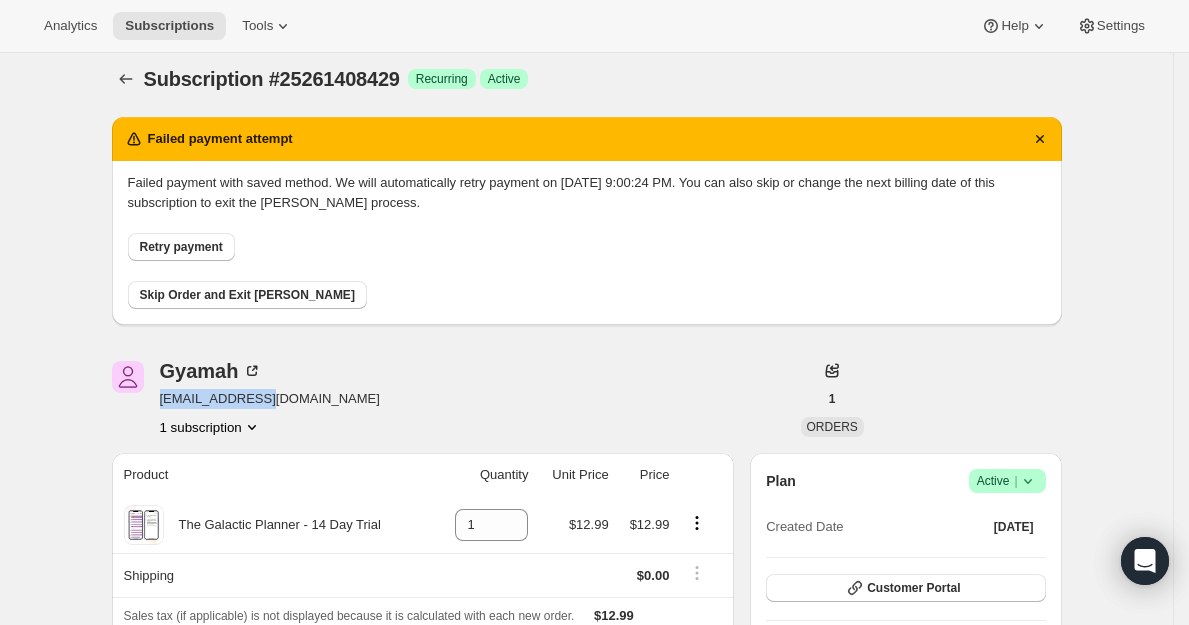 click on "[EMAIL_ADDRESS][DOMAIN_NAME]" at bounding box center (270, 399) 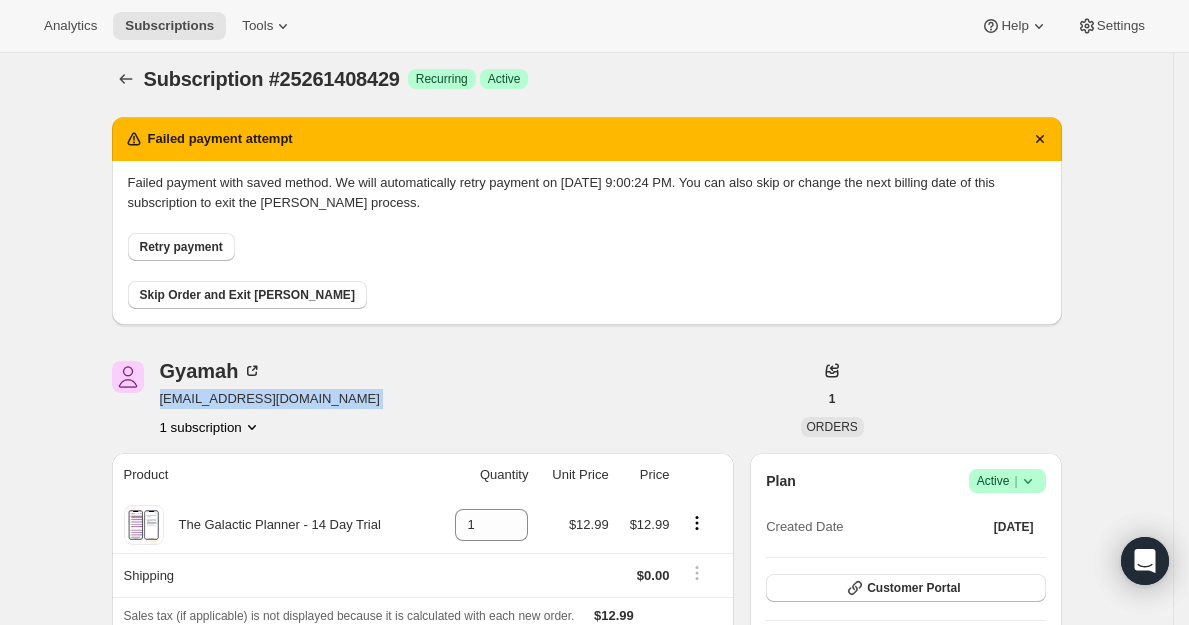 click on "[EMAIL_ADDRESS][DOMAIN_NAME]" at bounding box center [270, 399] 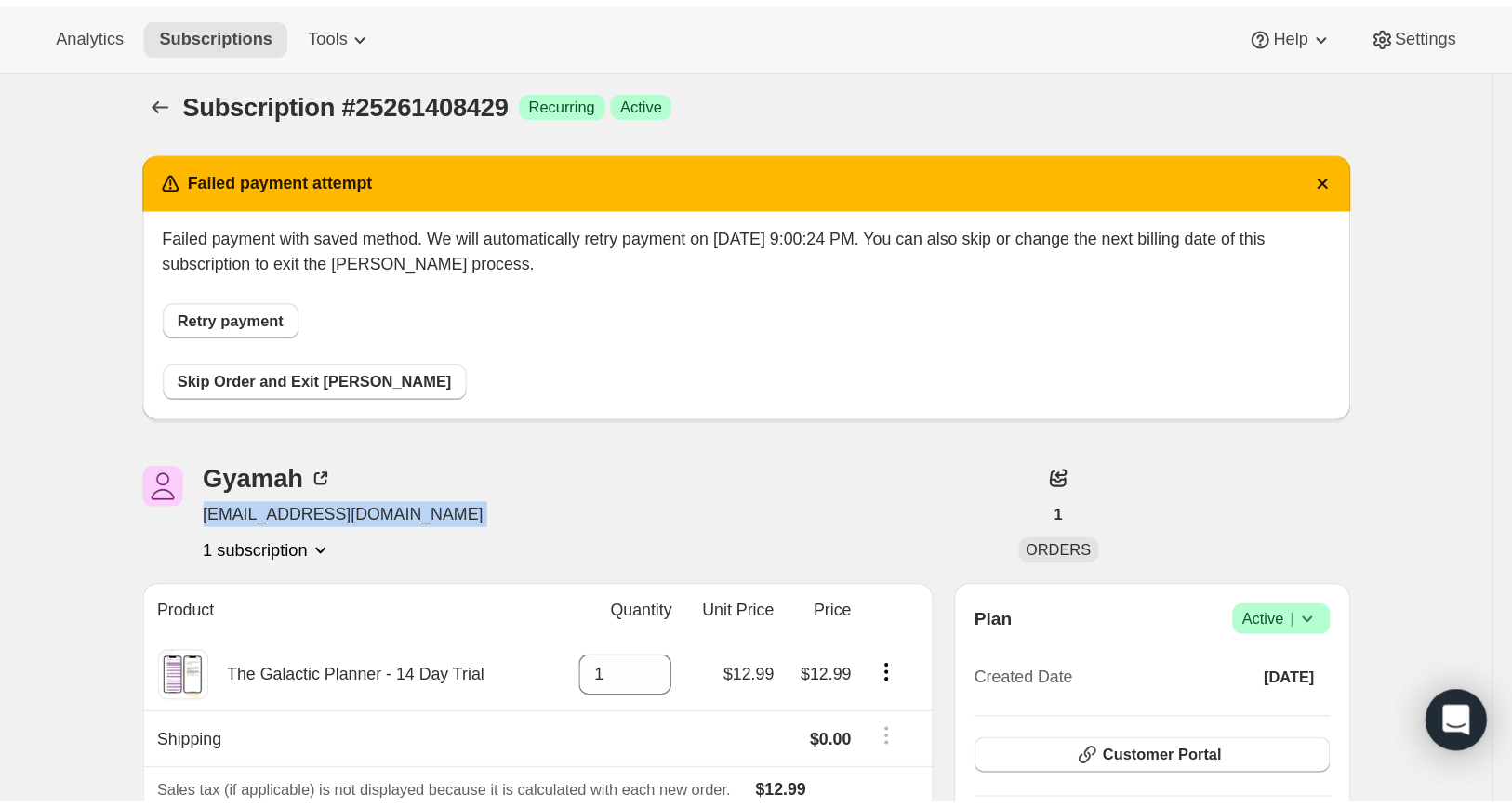 scroll, scrollTop: 15, scrollLeft: 0, axis: vertical 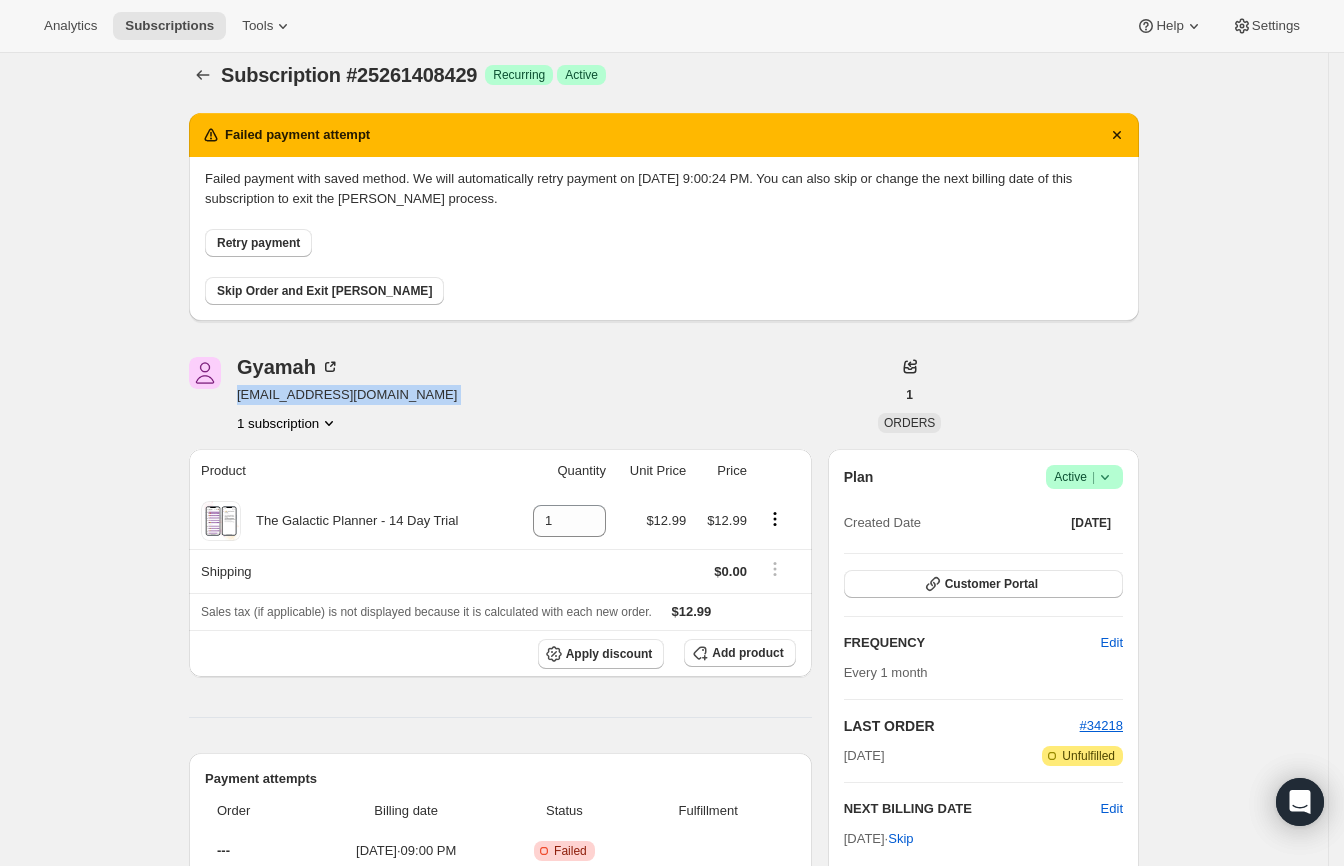 drag, startPoint x: 1357, startPoint y: 378, endPoint x: 1552, endPoint y: 369, distance: 195.20758 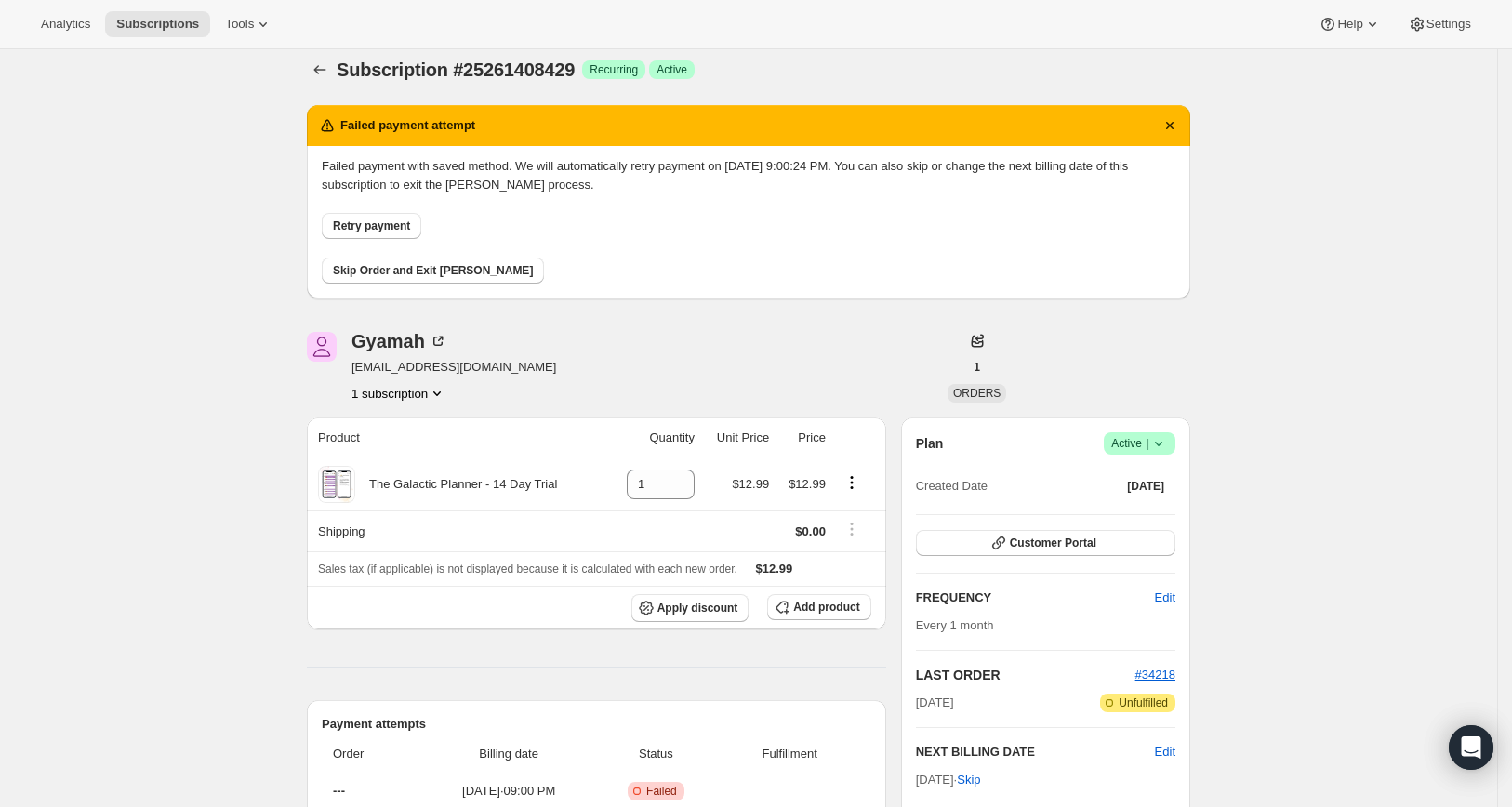 click on "Gyamah [EMAIL_ADDRESS][DOMAIN_NAME] 1 subscription 1 ORDERS" at bounding box center (749, 367) 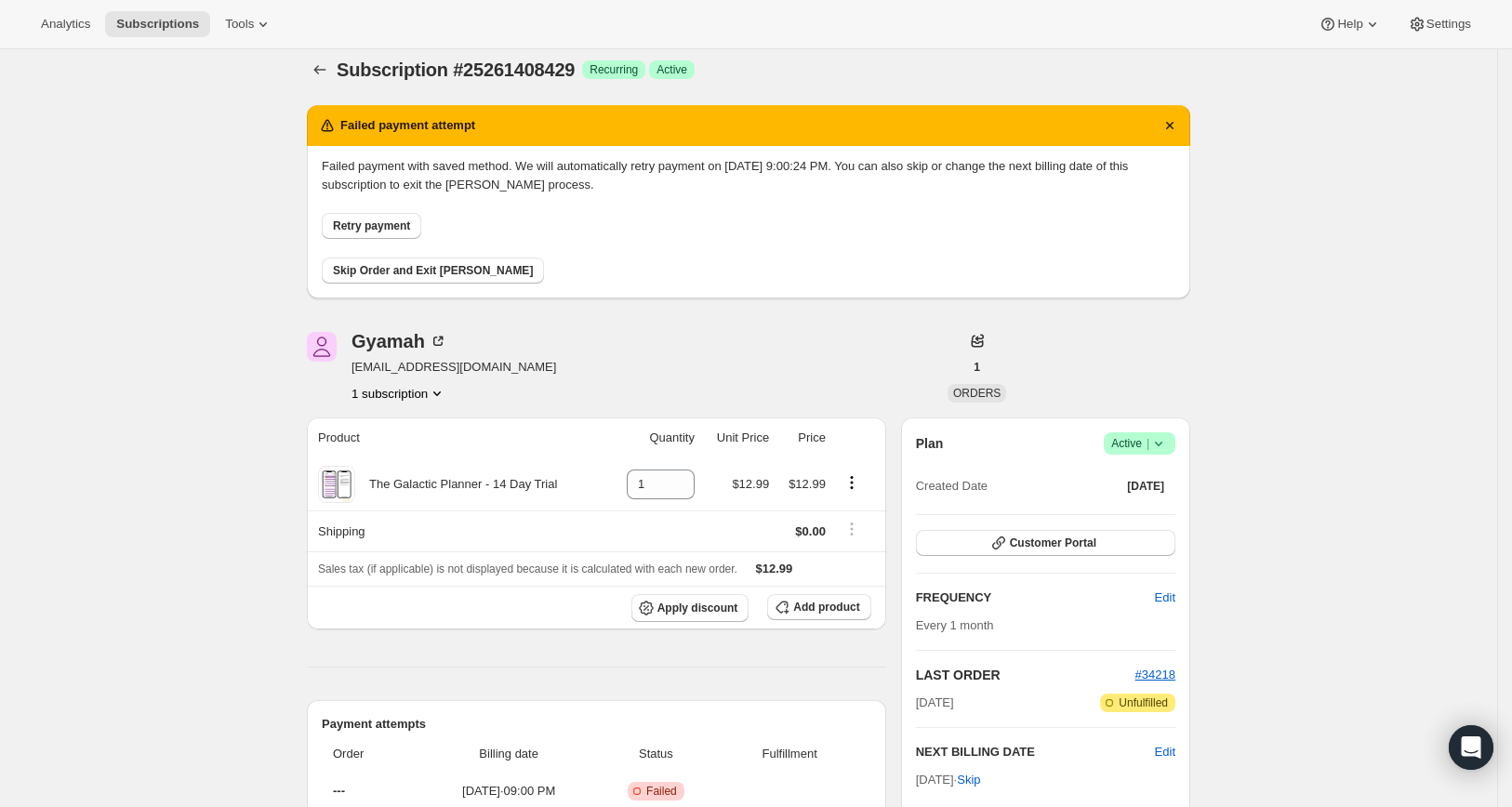 click on "Subscription #25261408429. This page is ready Subscription #25261408429 Success Recurring Success Active Failed payment attempt Failed payment with saved method. We will automatically retry payment on [DATE] 9:00:24 PM. You can also skip or change the next billing date of this subscription to exit the [PERSON_NAME] process.  Retry payment Skip Order and Exit [PERSON_NAME]   Gyamah [EMAIL_ADDRESS][DOMAIN_NAME] 1 subscription 1 ORDERS Product Quantity Unit Price Price The Galactic Planner - 14 Day Trial 1 $12.99 $12.99 Shipping $0.00 Sales tax (if applicable) is not displayed because it is calculated with each new order.   $12.99 Apply discount Add product Payment attempts Order Billing date Status Fulfillment --- [DATE]  ·  09:00 PM Critical Incomplete Failed --- [DATE]  ·  09:00 PM Critical Incomplete Failed #34218 [DATE]  ·  09:02 PM  Complete Paid Attention Incomplete Unfulfilled Timeline [DATE] Payment attempt failed. Attempt 5 of 6. Will retry [DATE][DATE] 09:00 PM . Plan |" at bounding box center [749, 893] 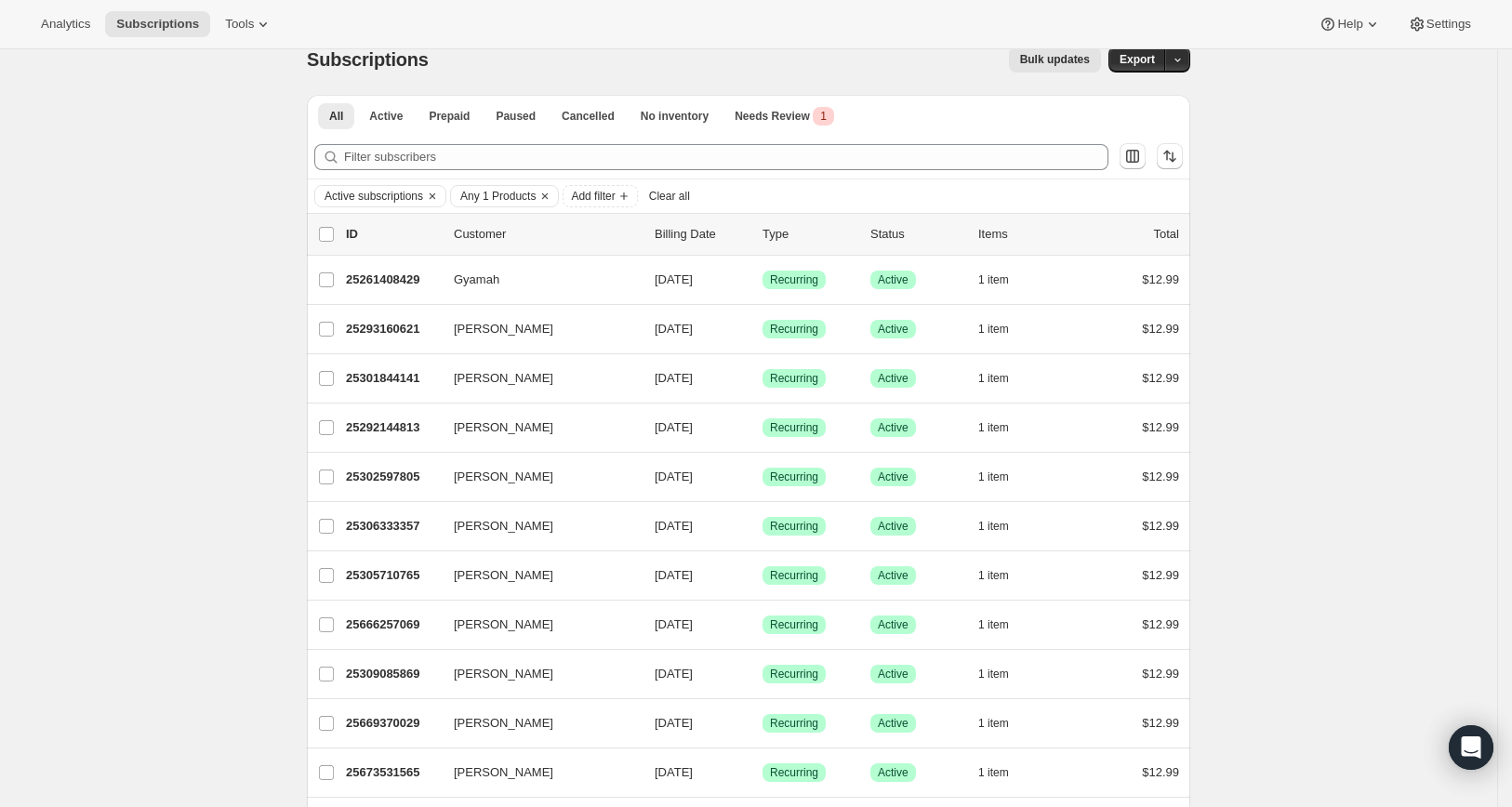scroll, scrollTop: 0, scrollLeft: 0, axis: both 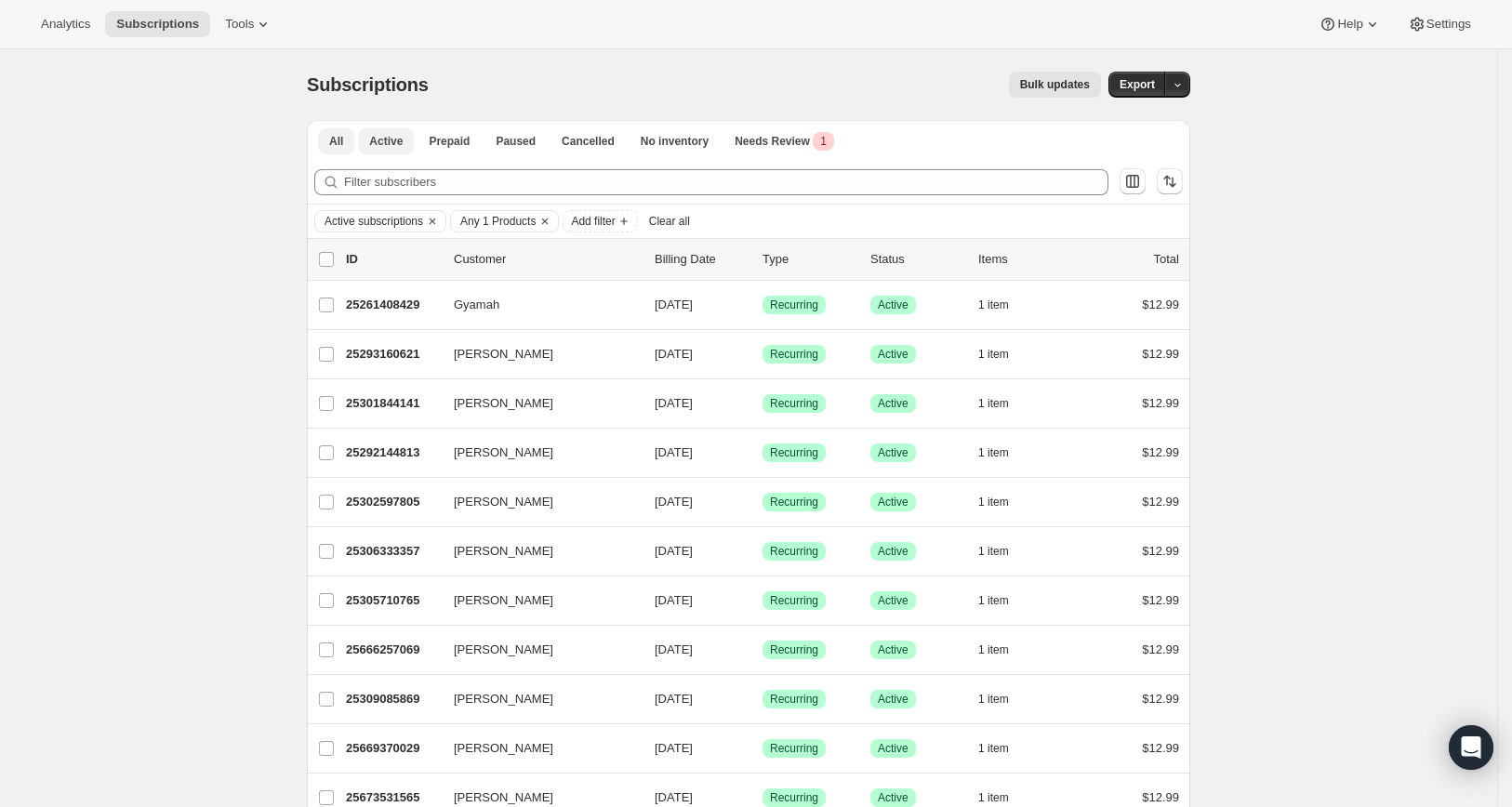click on "Active" at bounding box center (386, 141) 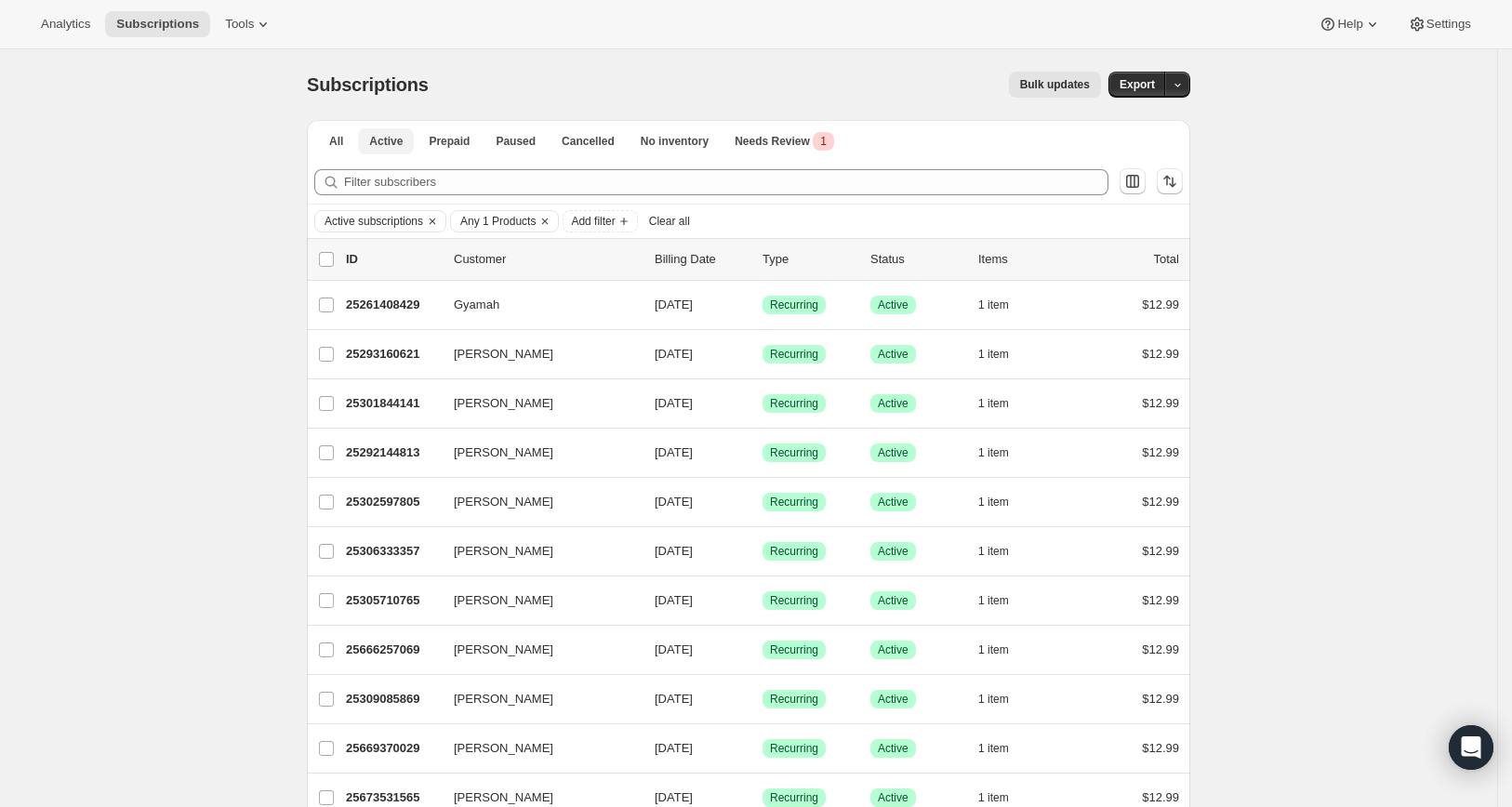 click on "Active" at bounding box center [386, 141] 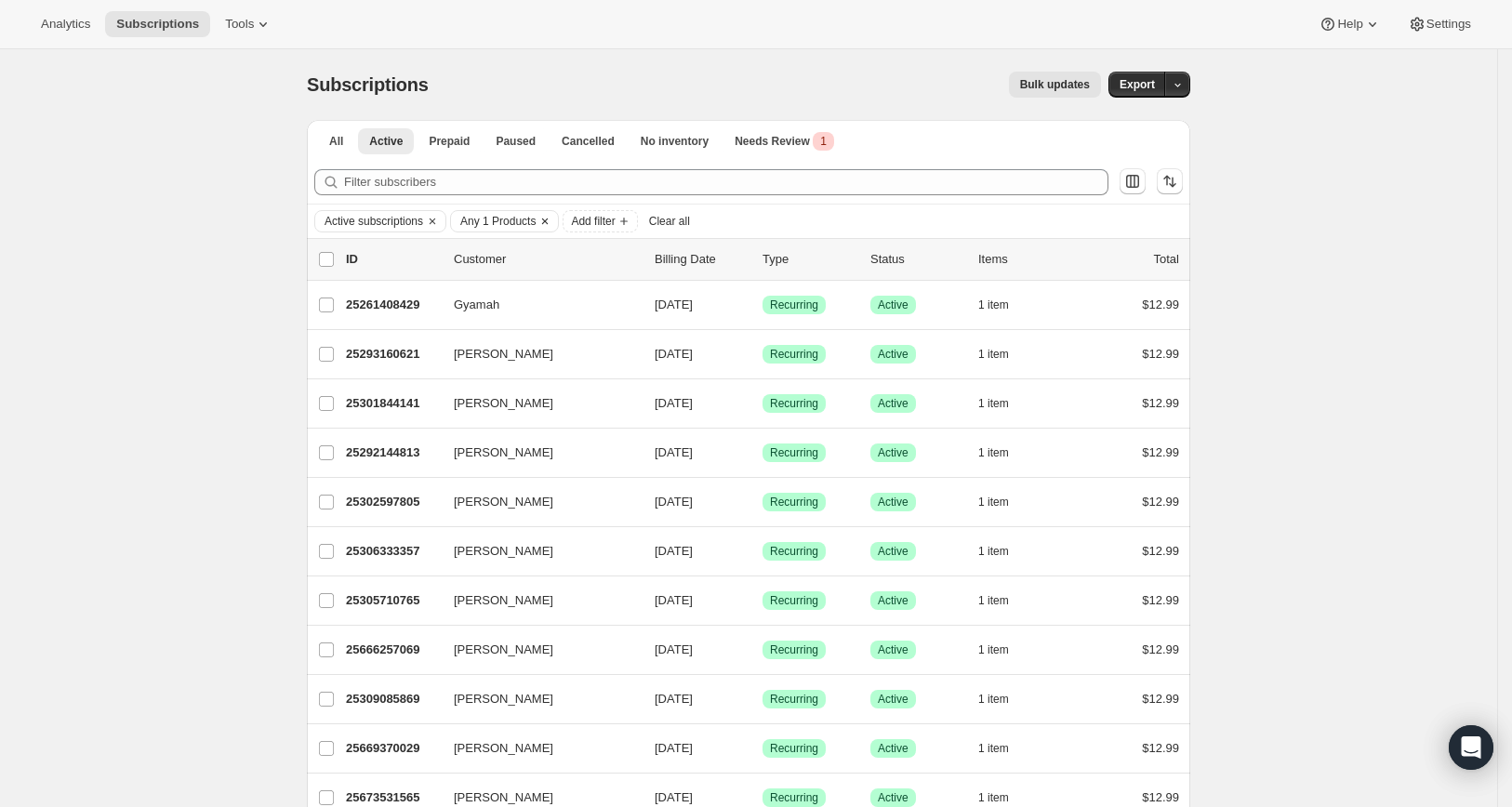 click on "Any 1 Products" at bounding box center [497, 221] 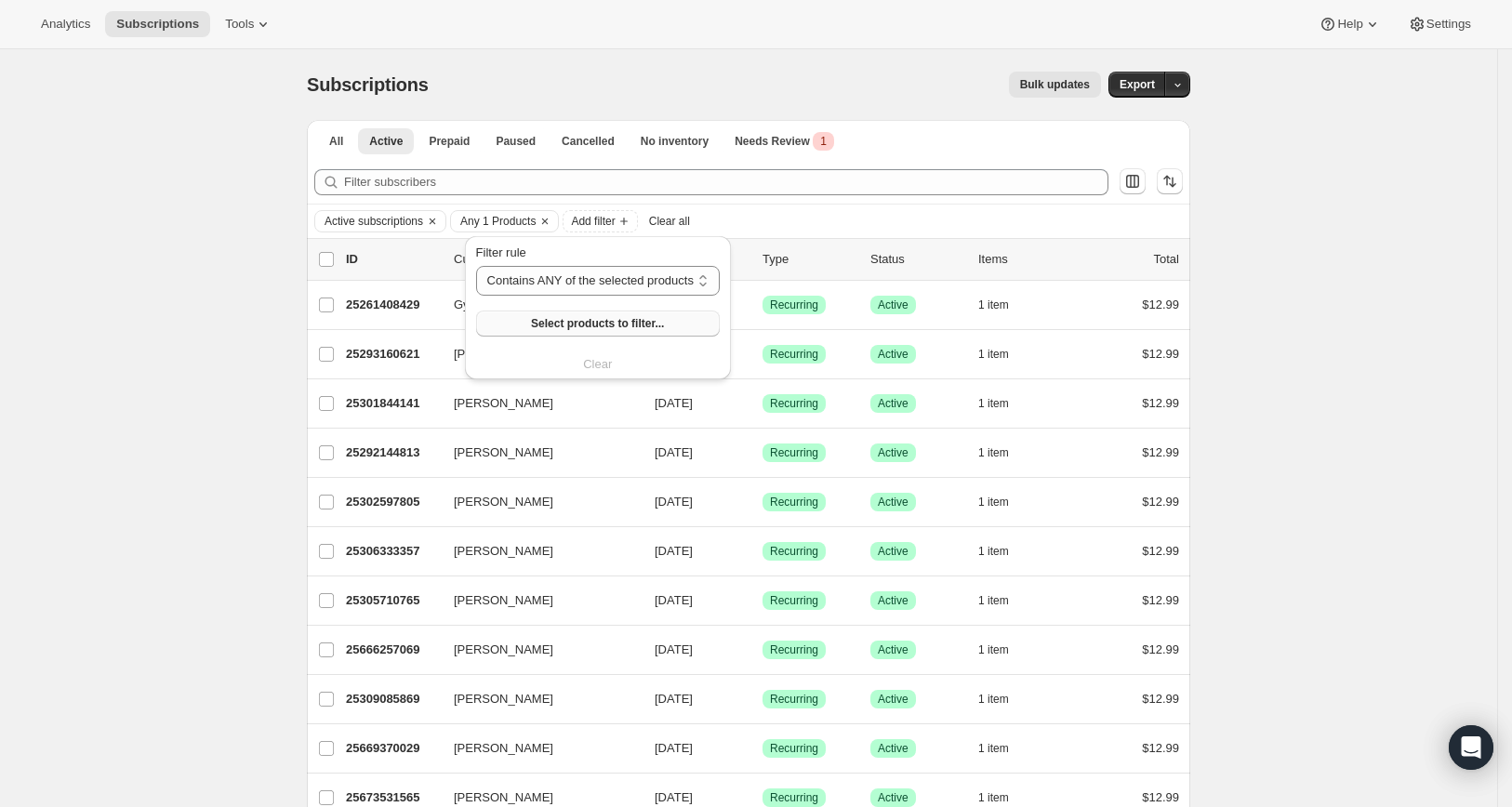 click on "Select products to filter..." at bounding box center (598, 324) 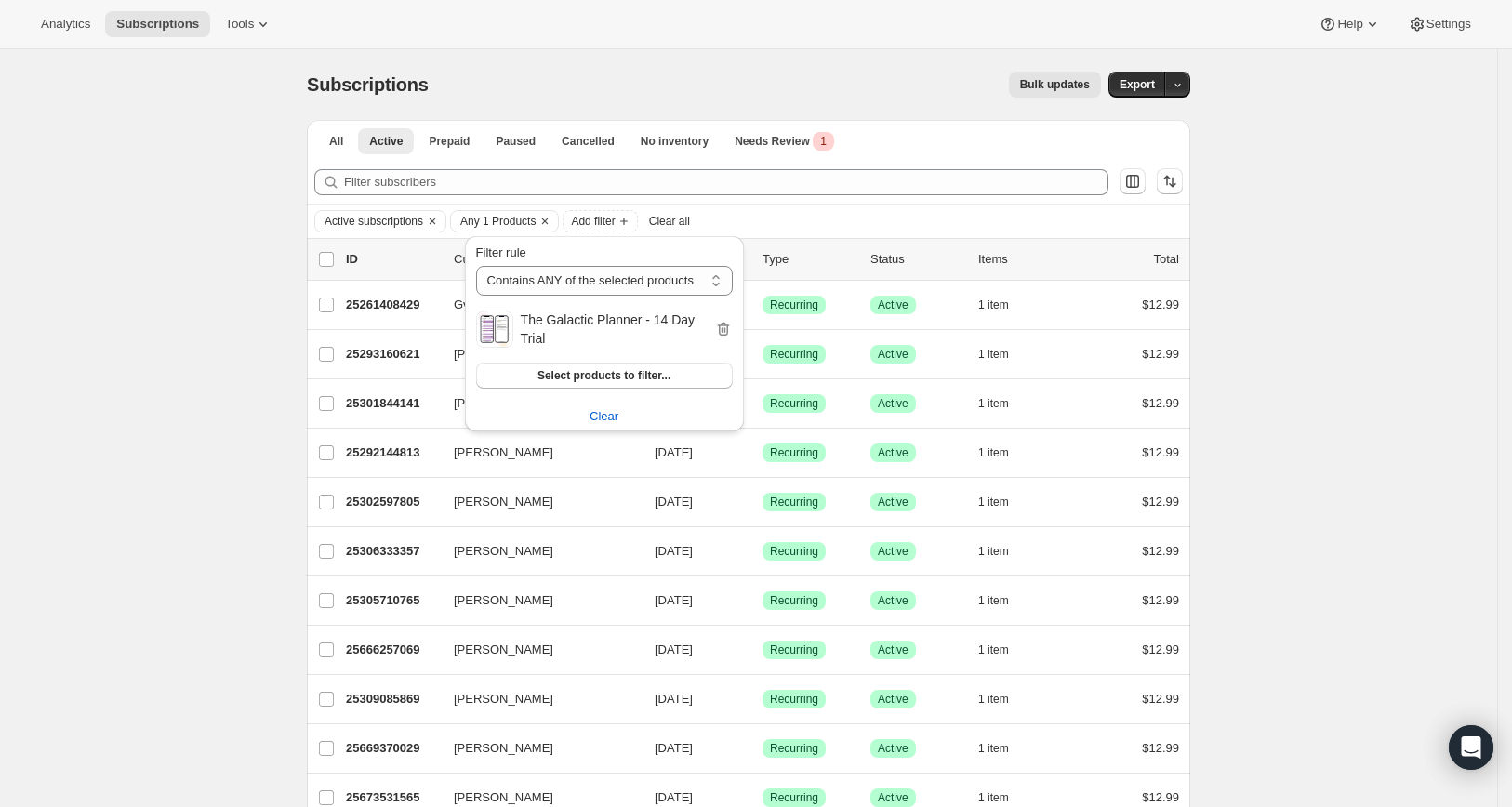click on "Subscriptions. This page is ready Subscriptions Bulk updates More actions Bulk updates Export All Active Prepaid Paused Cancelled No inventory Needs Review   Critical 1 More views All Active Prepaid Paused Cancelled No inventory Needs Review   Critical 1 More views Filter subscribers Active subscriptions Any 1 Products Add filter   Clear all 0 selected Update next billing date Change status Showing 51 subscriptions Select all 51 subscriptions Showing 51 subscriptions Select Select all 51 subscriptions 0 selected list header ID Customer Billing Date Type Status Items Total Gyamah 25261408429 Gyamah [DATE] Success Recurring Success Active 1   item $12.99 [PERSON_NAME] 25293160621 [PERSON_NAME] [DATE] Success Recurring Success Active 1   item $12.99 [PERSON_NAME] 25301844141 [PERSON_NAME] [DATE] Success Recurring Success Active 1   item $12.99 [PERSON_NAME] 25292144813 [PERSON_NAME] [DATE] Success Recurring Success Active 1   item $12.99 [PERSON_NAME] 25302597805 [PERSON_NAME] 1   1" at bounding box center [749, 1449] 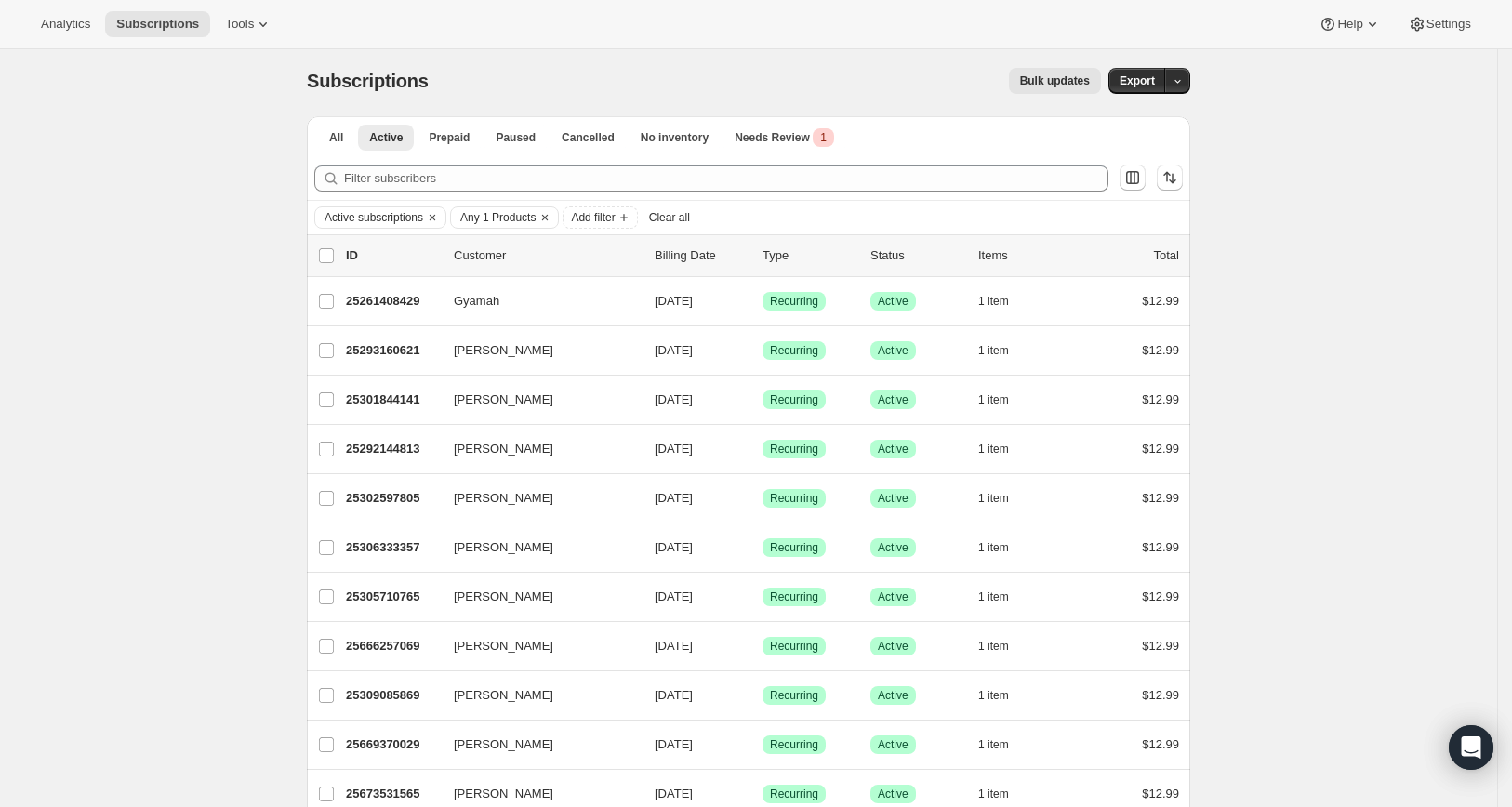 scroll, scrollTop: 24, scrollLeft: 0, axis: vertical 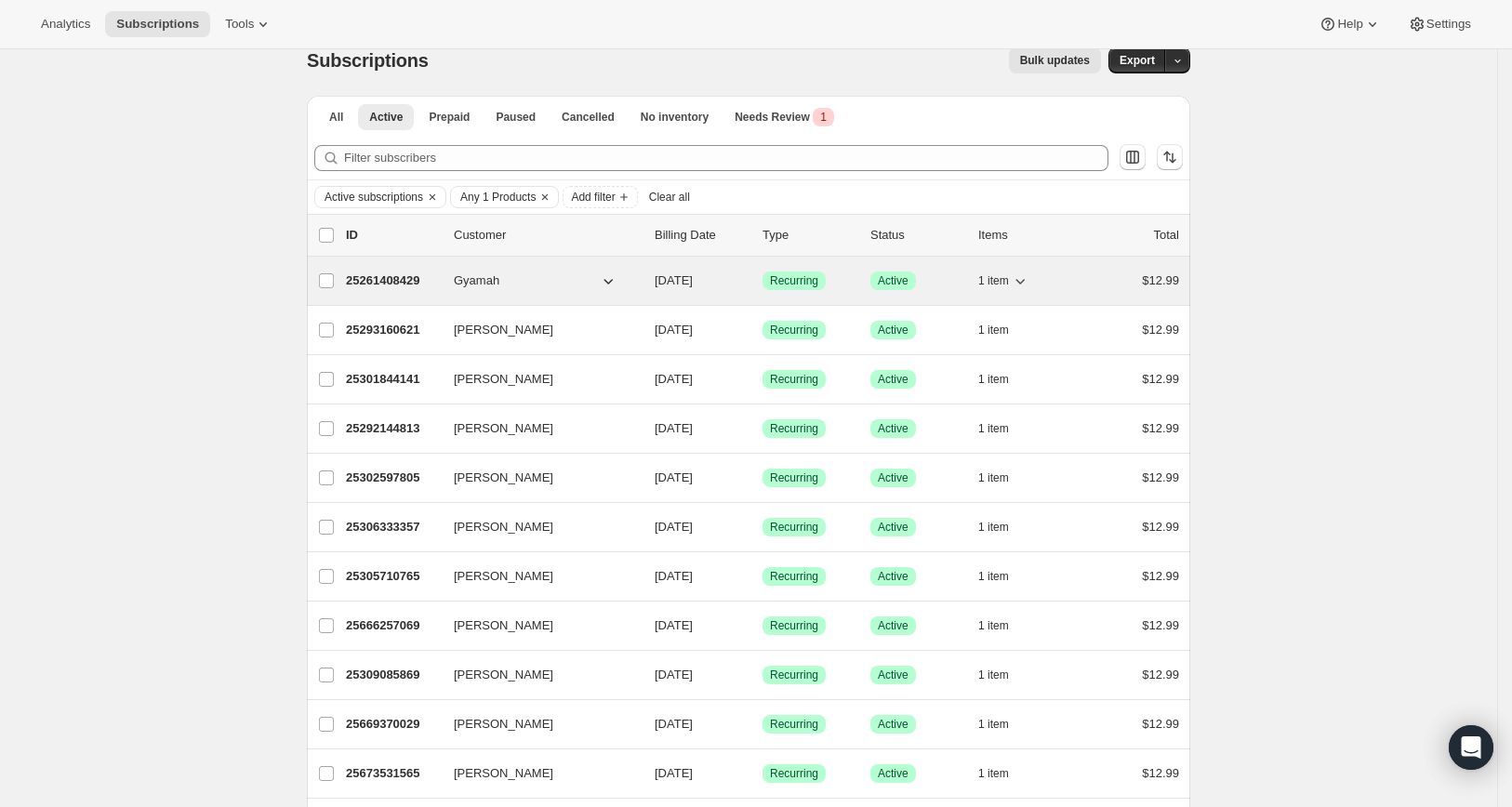 click on "Gyamah" at bounding box center (536, 281) 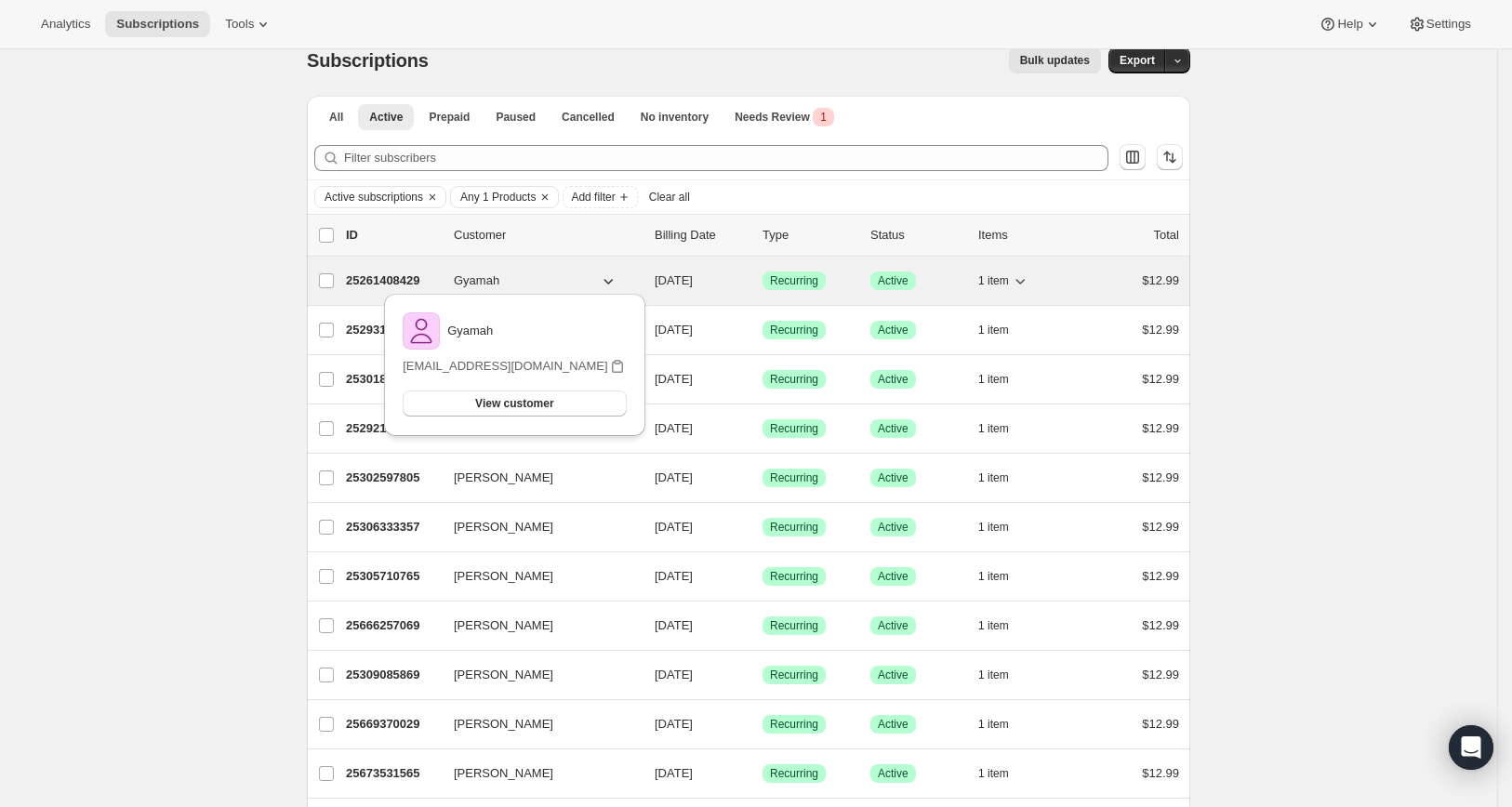 click on "25261408429" at bounding box center (392, 281) 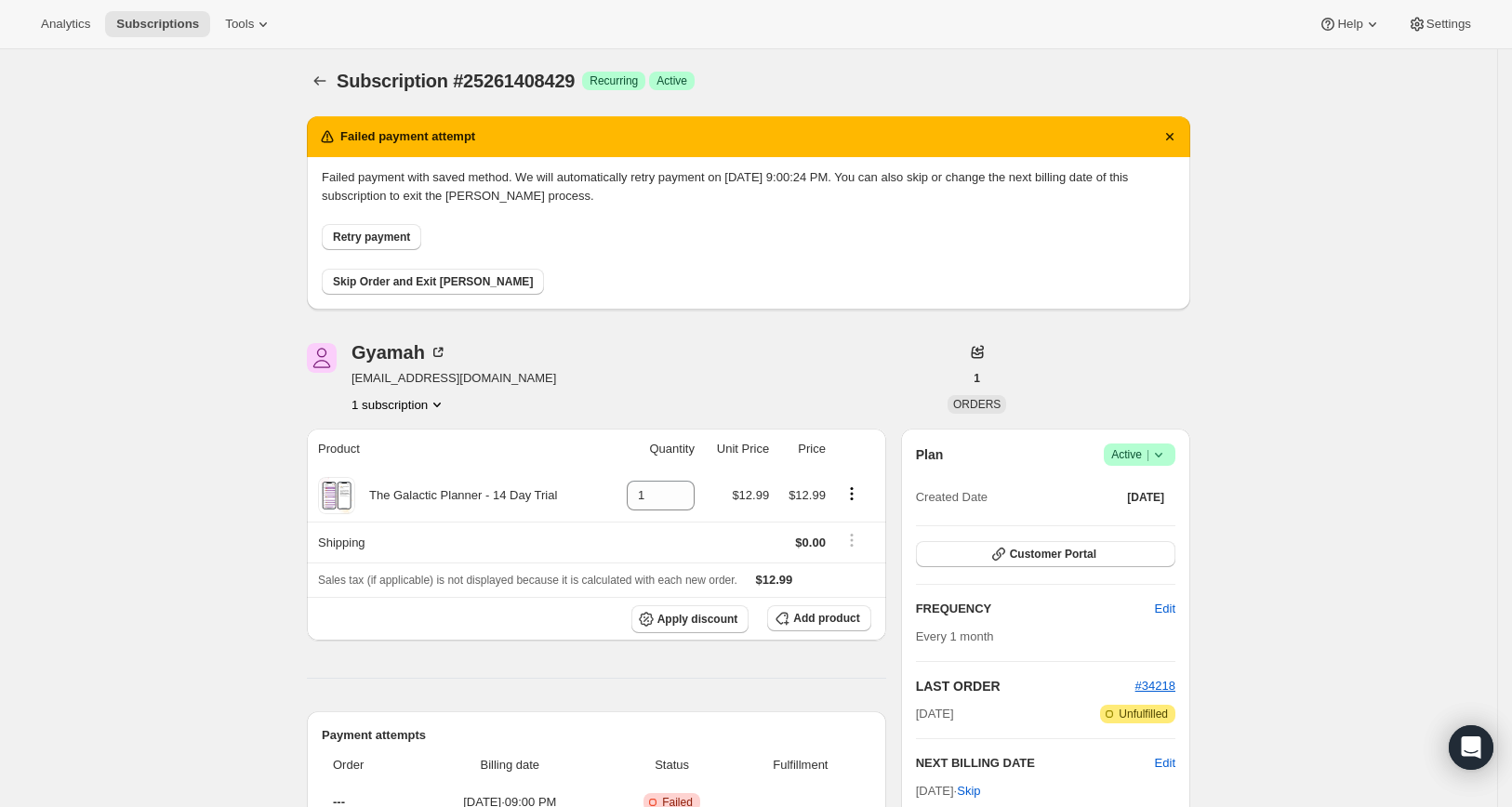scroll, scrollTop: 7, scrollLeft: 0, axis: vertical 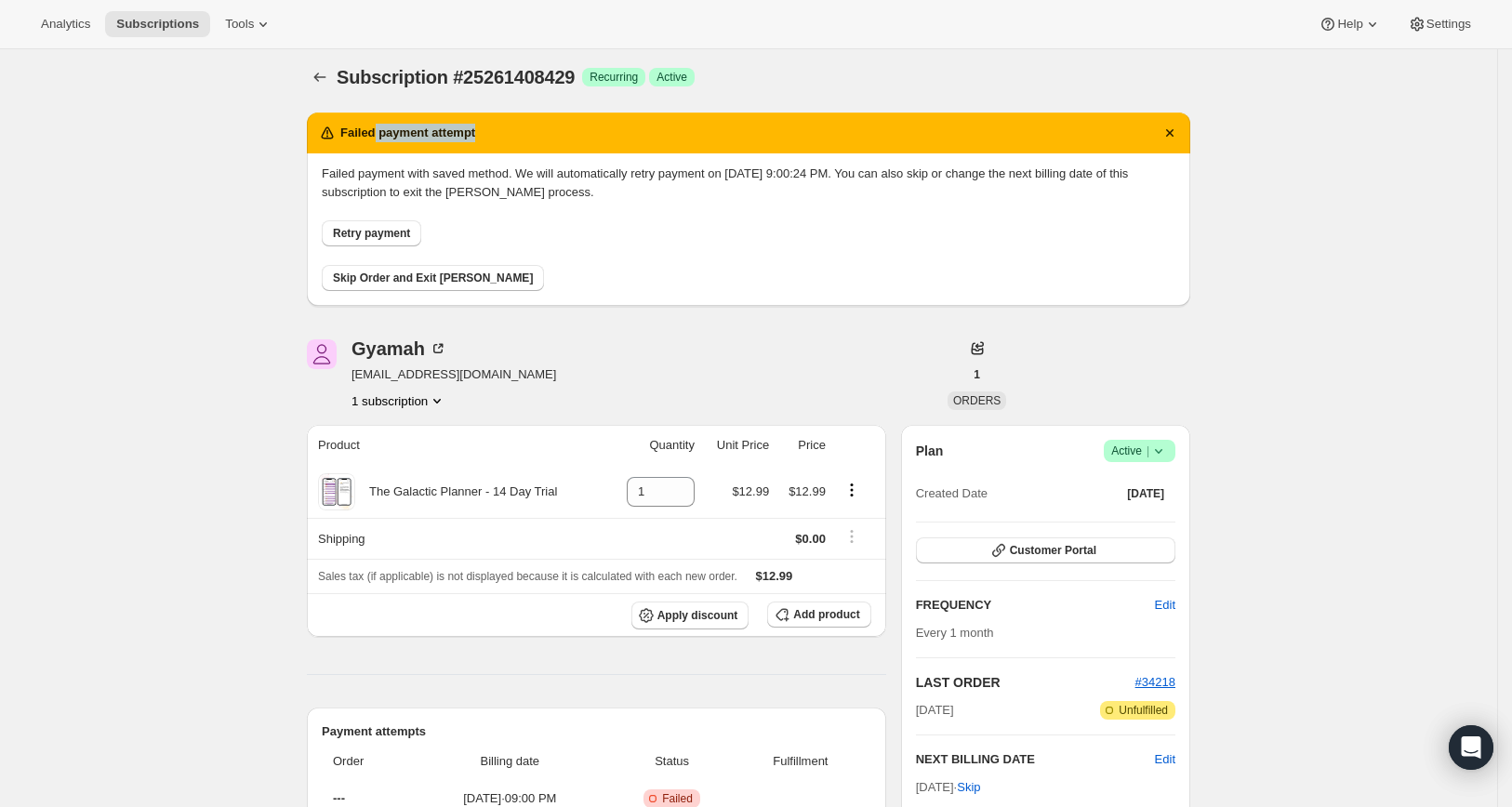 drag, startPoint x: 496, startPoint y: 130, endPoint x: 382, endPoint y: 129, distance: 114.0044 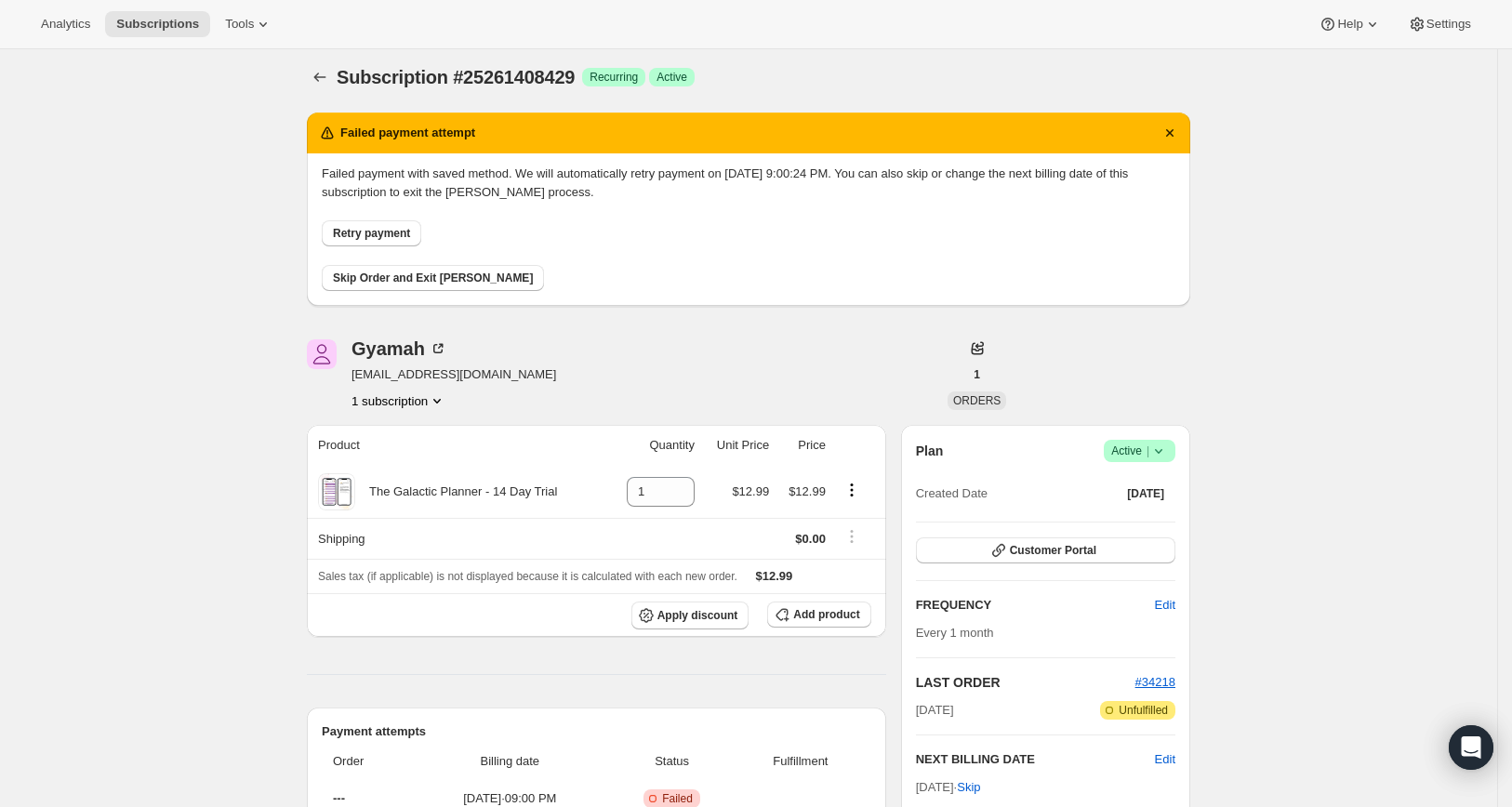 click on "Failed payment attempt" at bounding box center (407, 133) 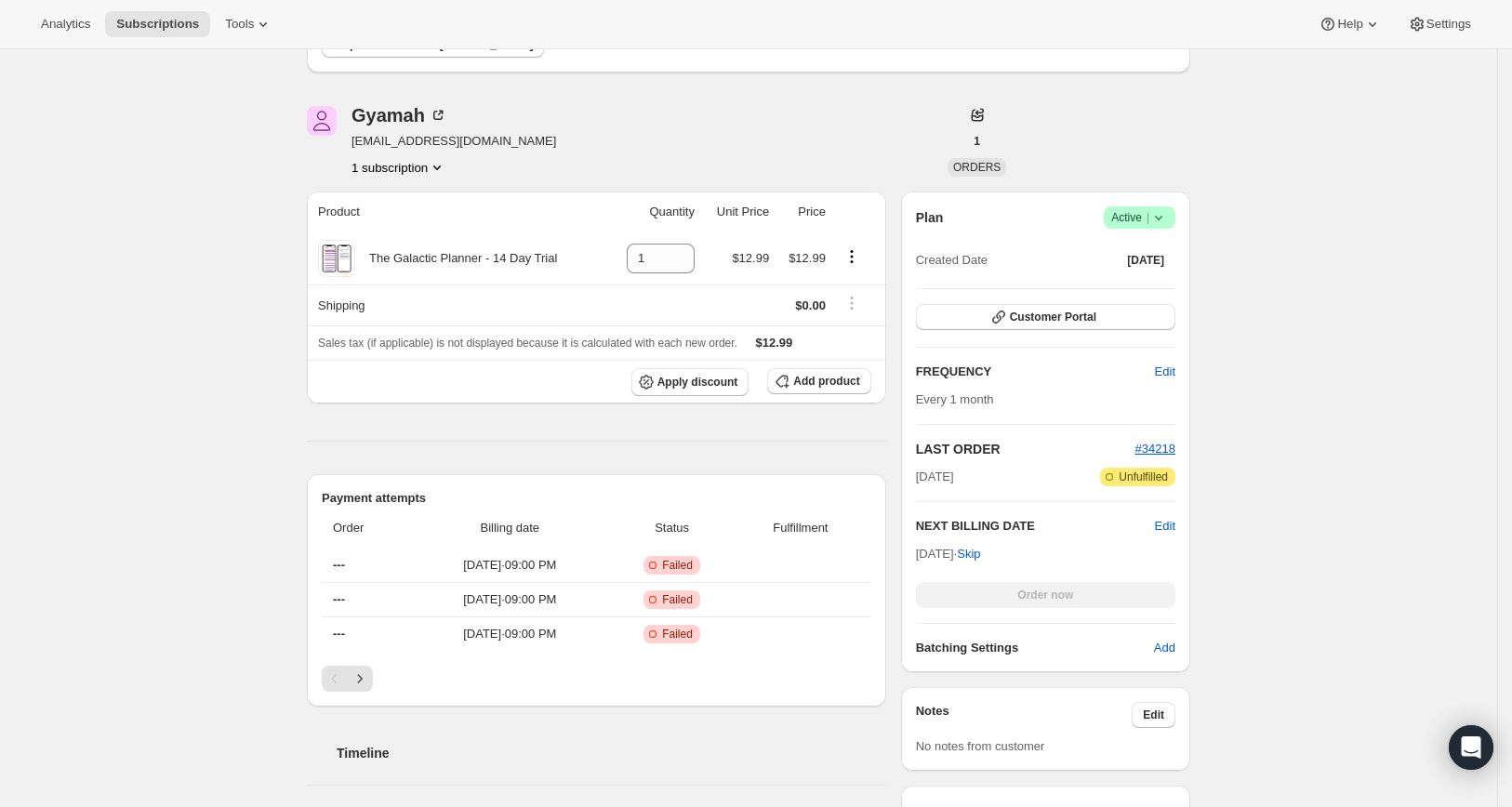 scroll, scrollTop: 271, scrollLeft: 0, axis: vertical 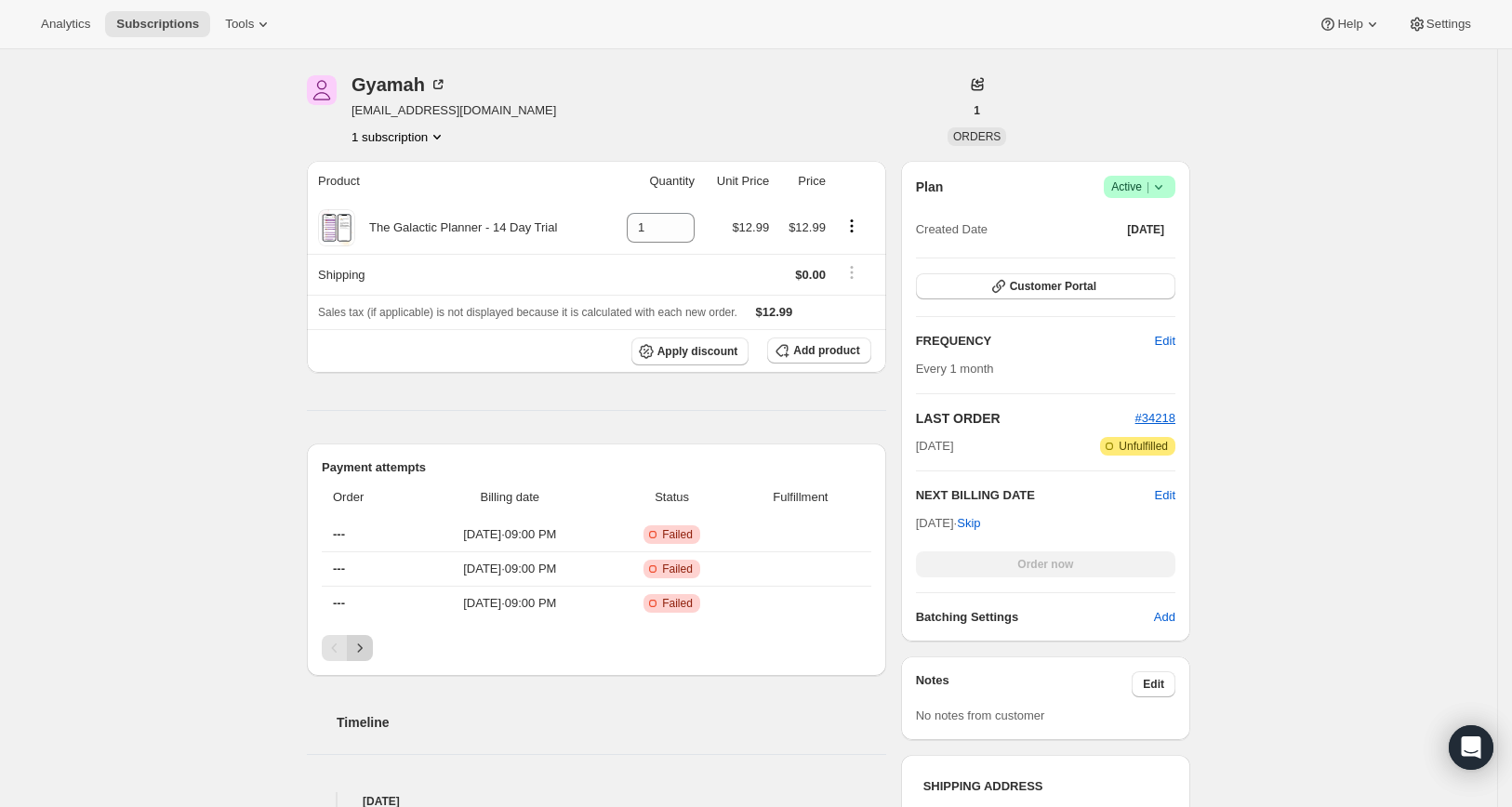 click 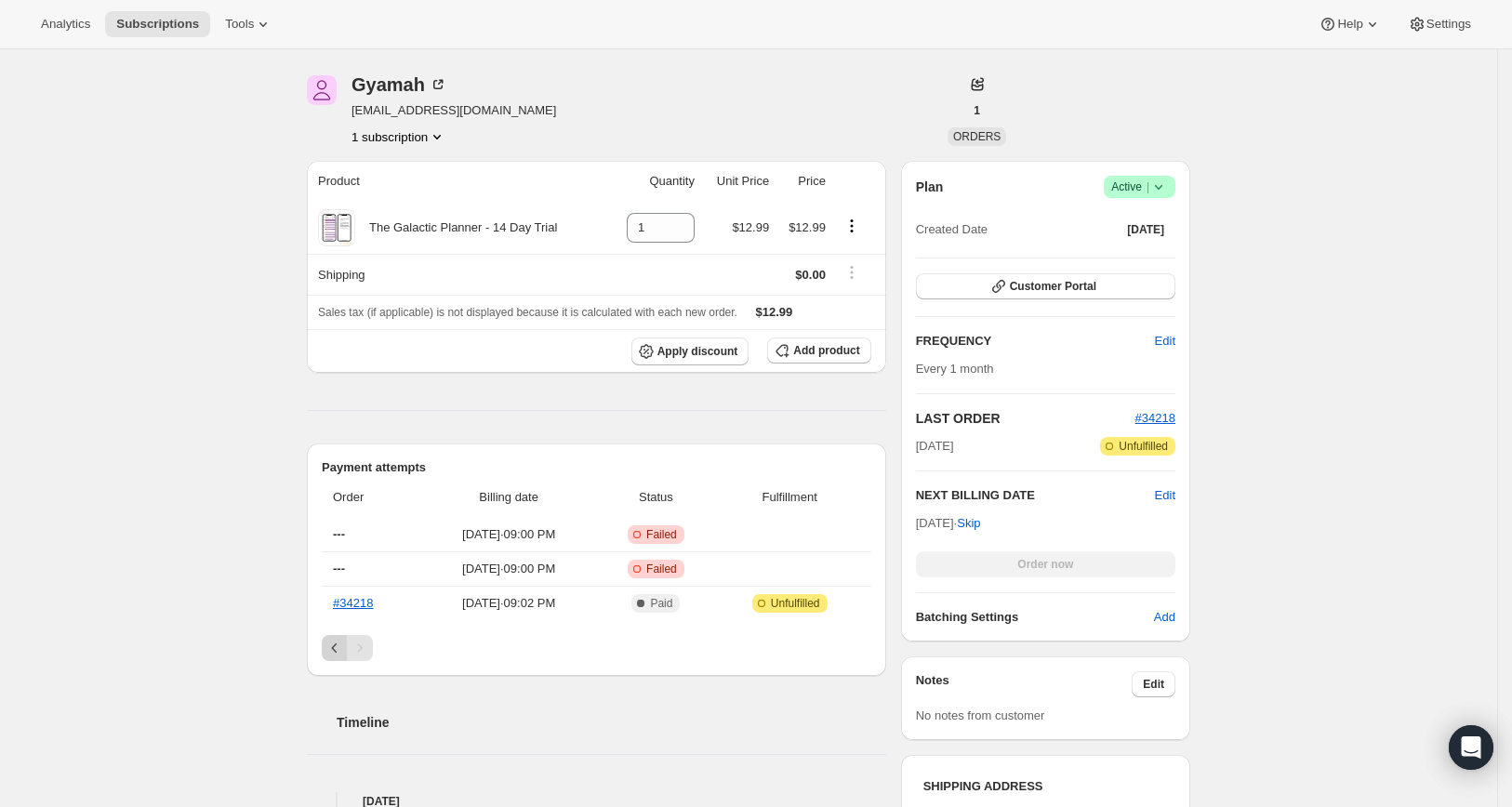 click 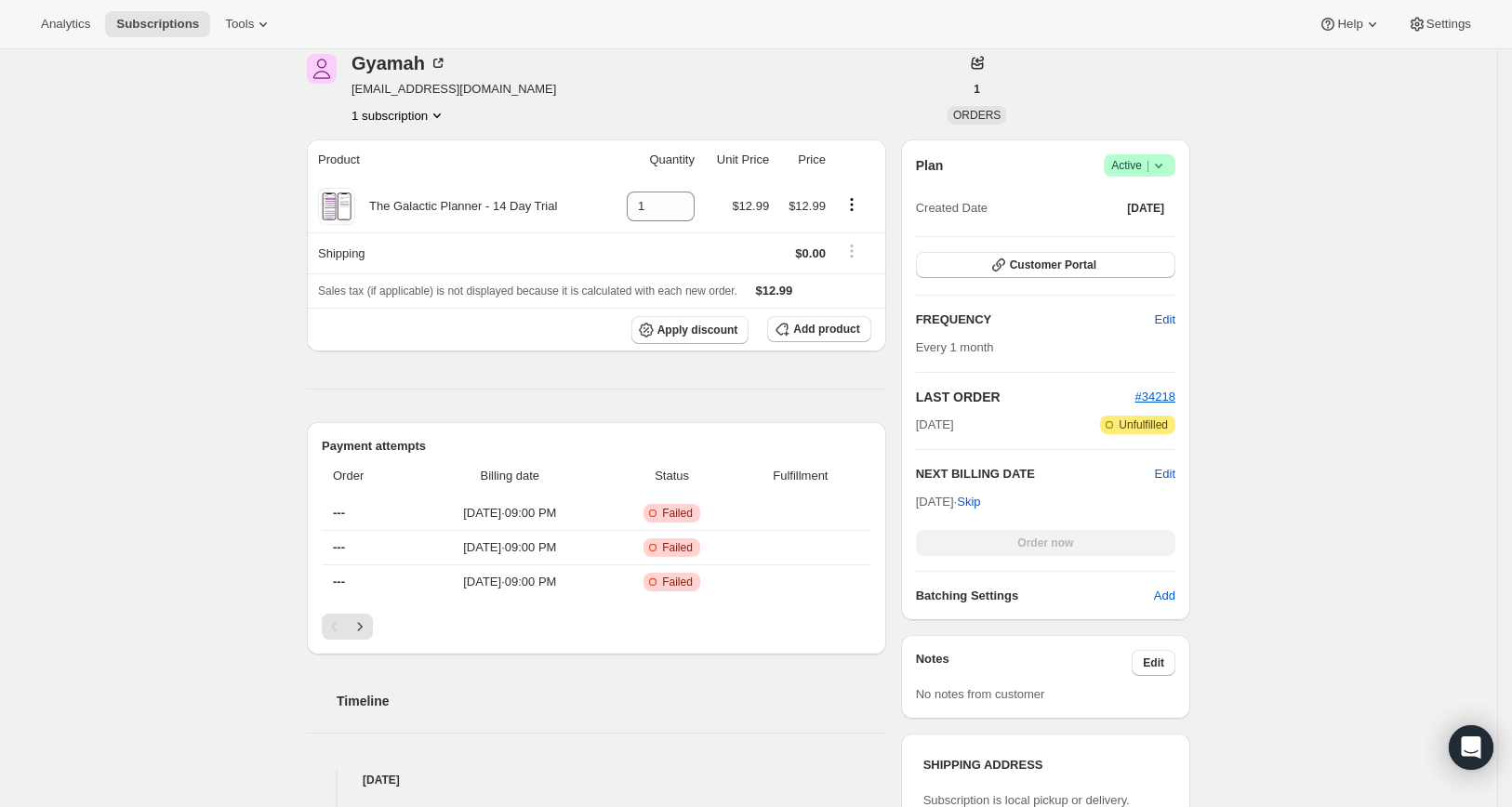 scroll, scrollTop: 351, scrollLeft: 0, axis: vertical 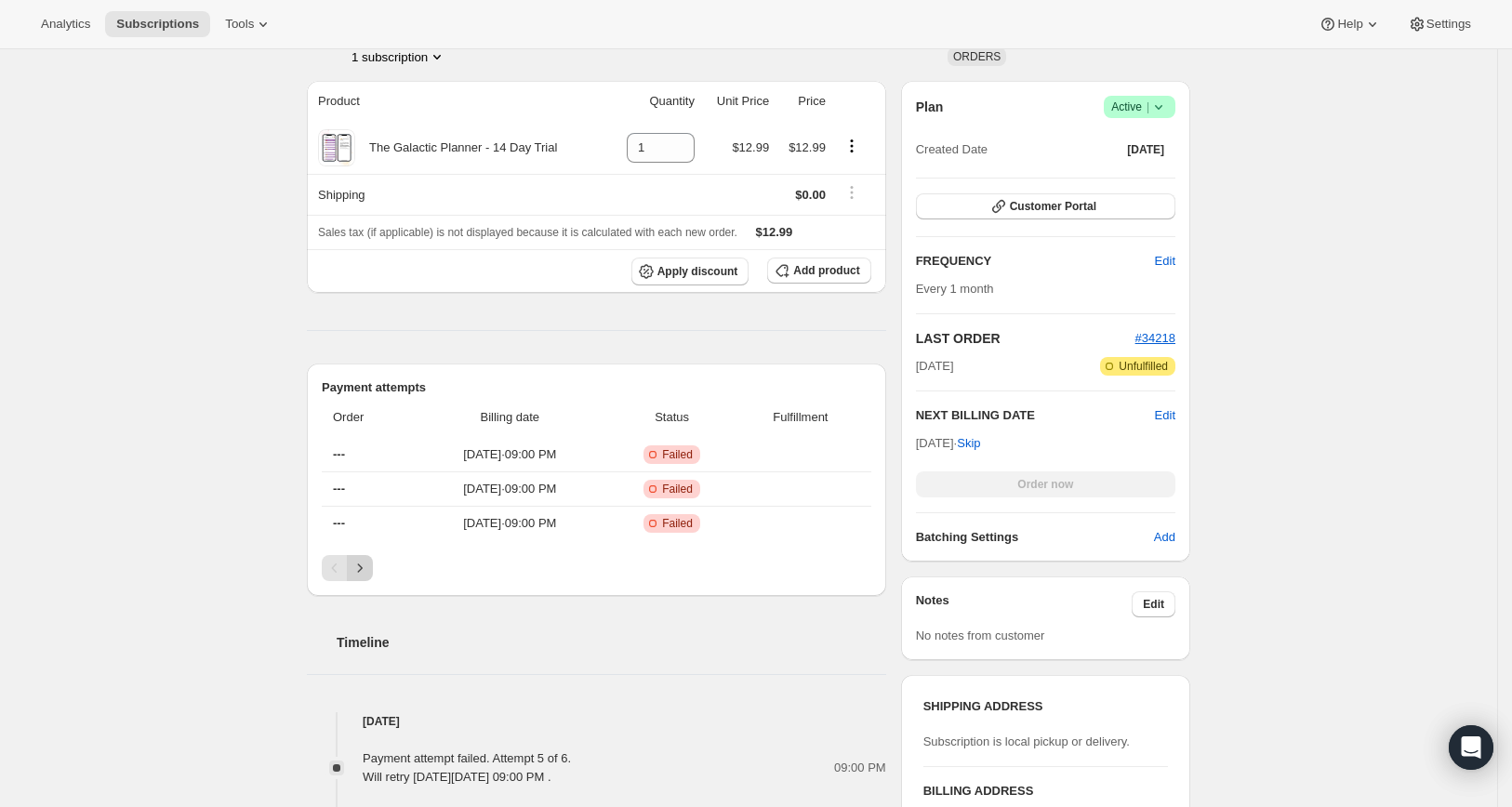 click 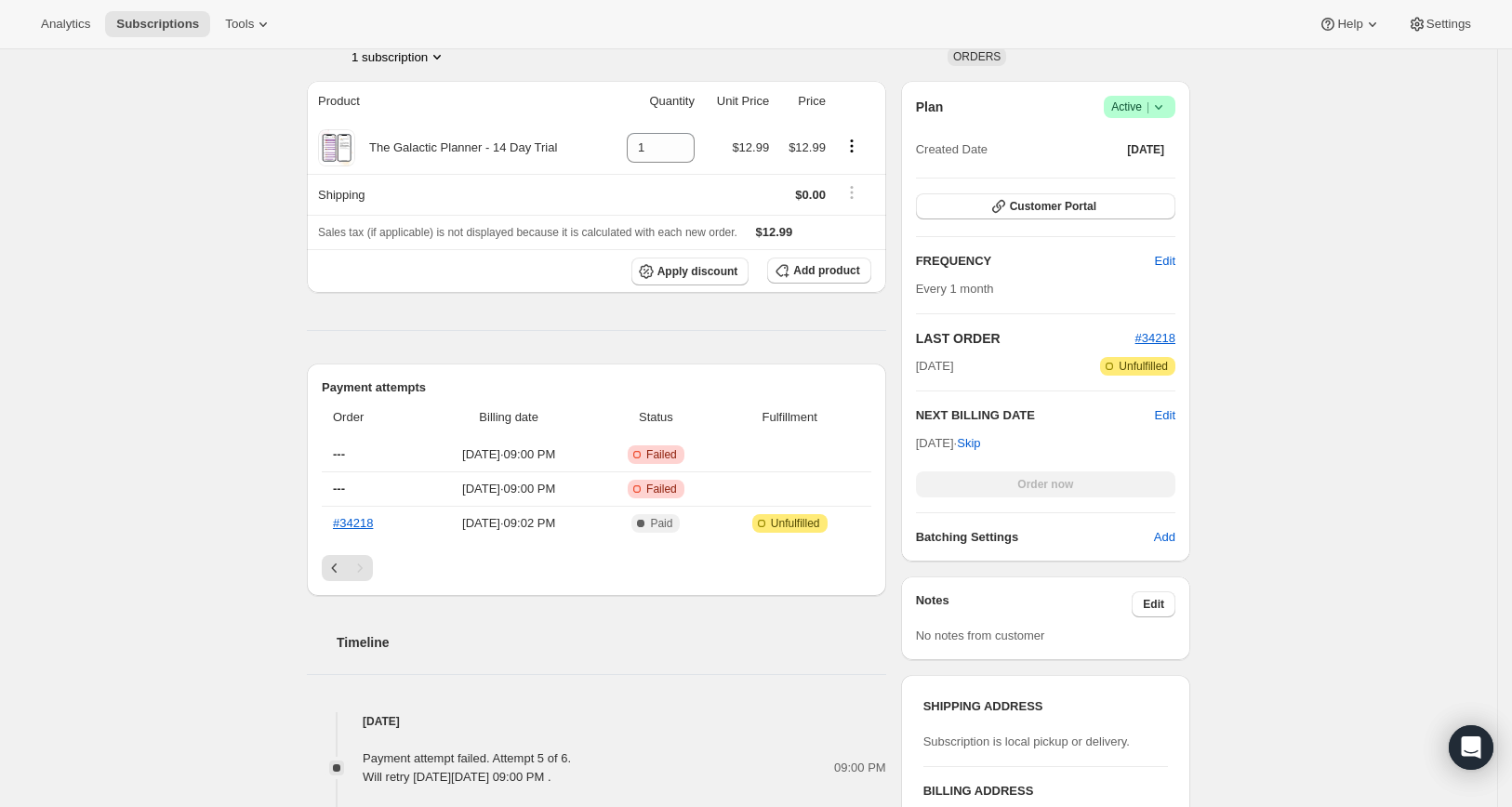 click 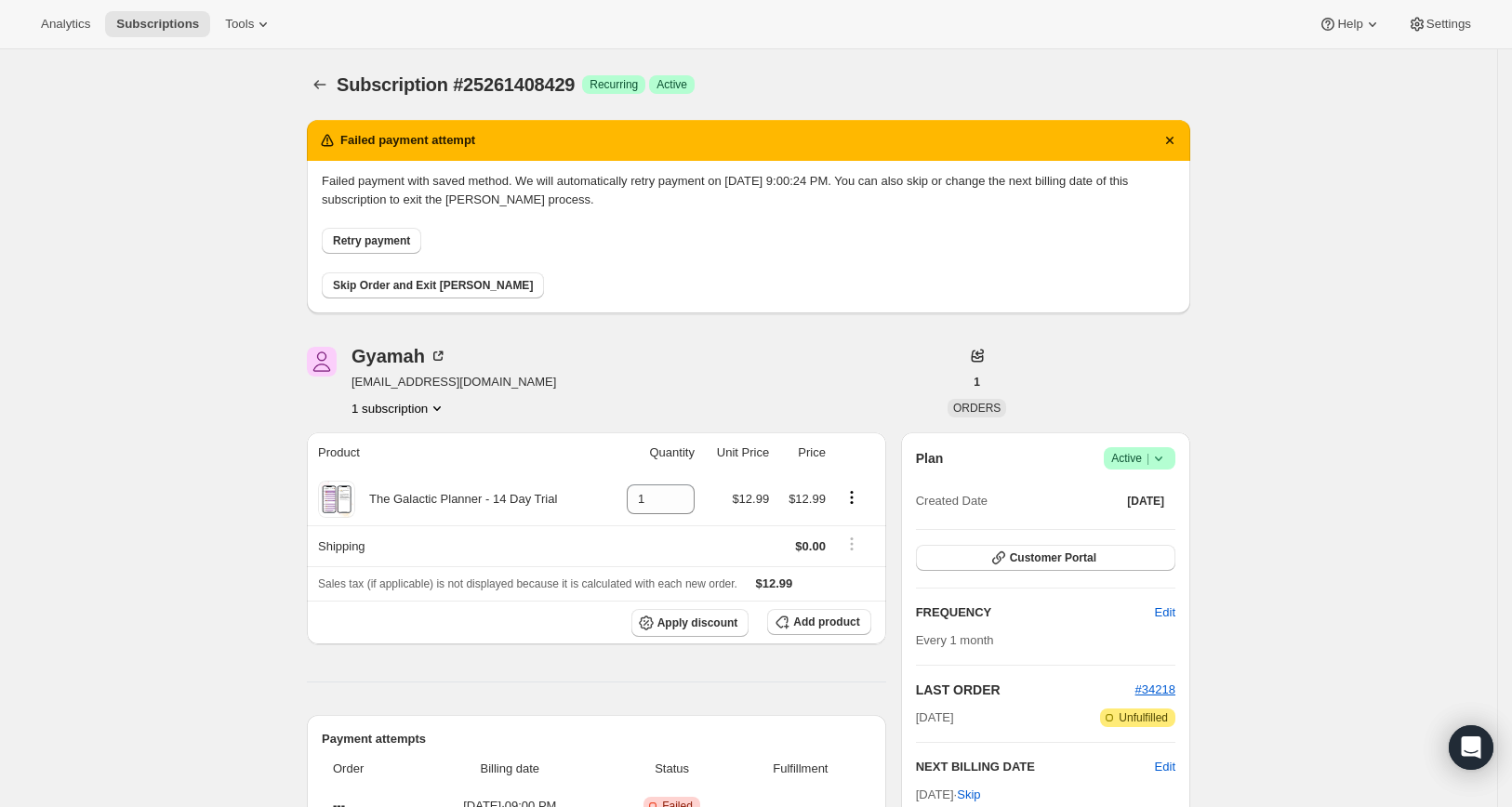scroll, scrollTop: 4, scrollLeft: 0, axis: vertical 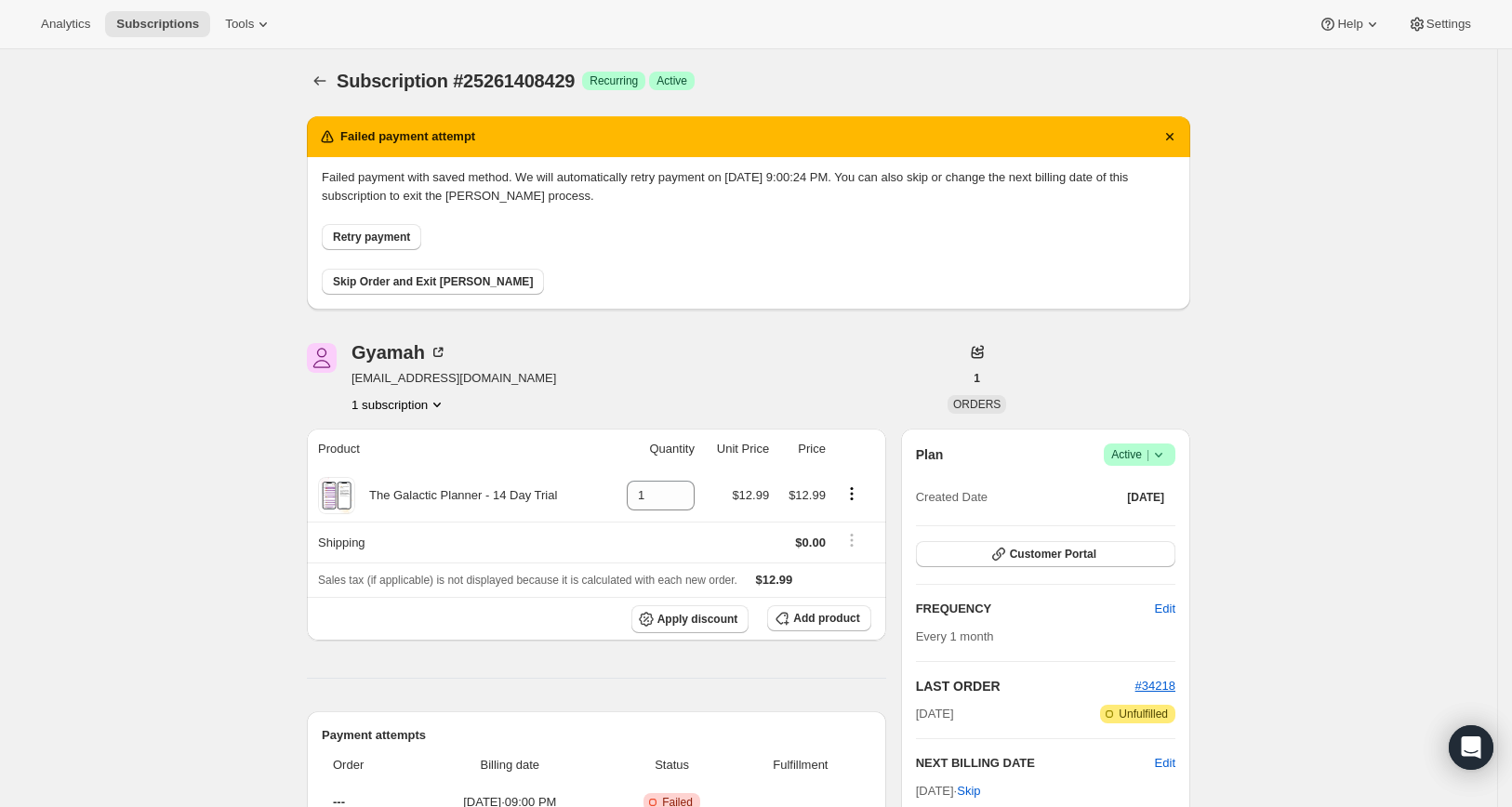 click on "Product" at bounding box center (457, 449) 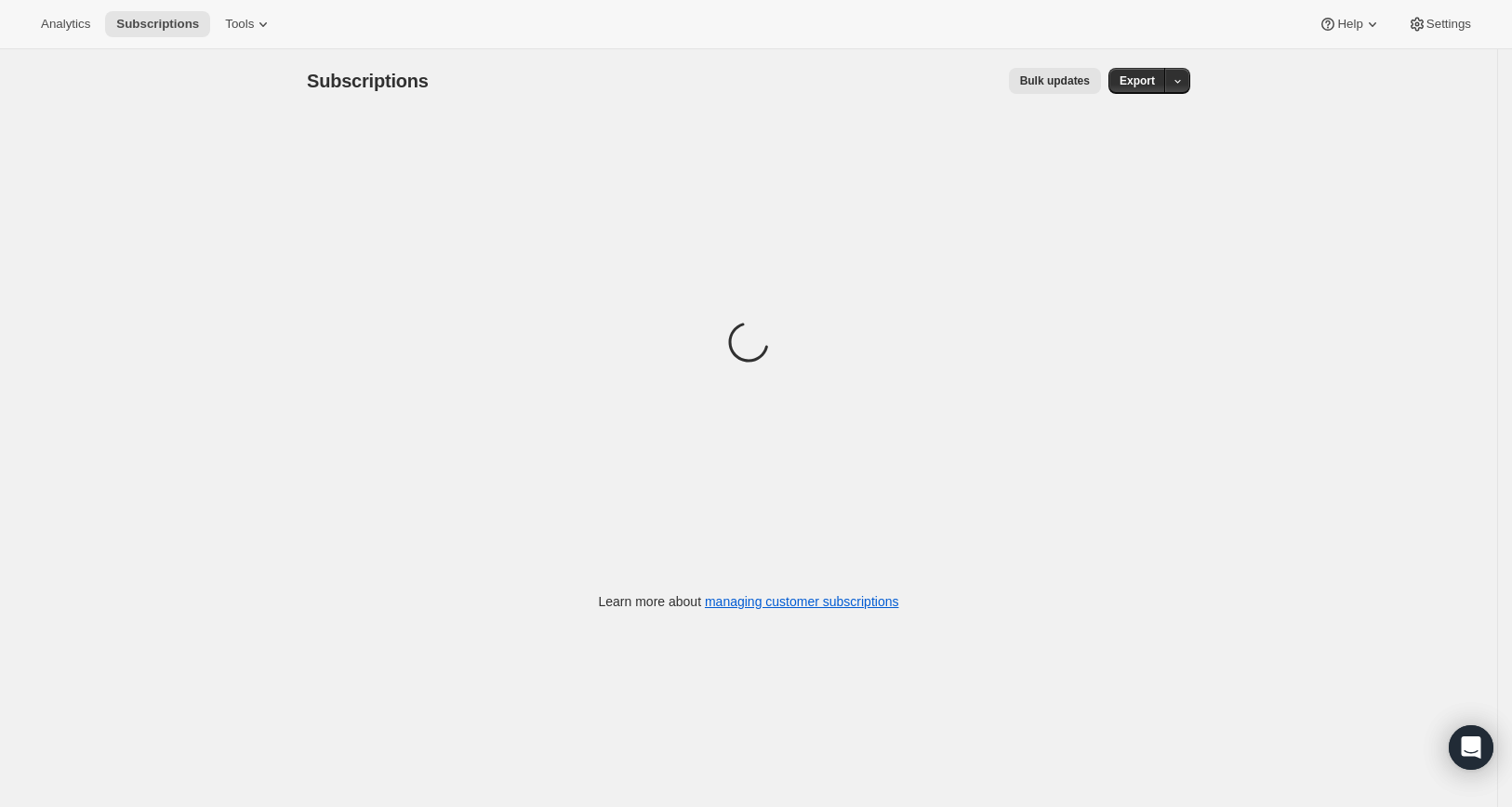 scroll, scrollTop: 0, scrollLeft: 0, axis: both 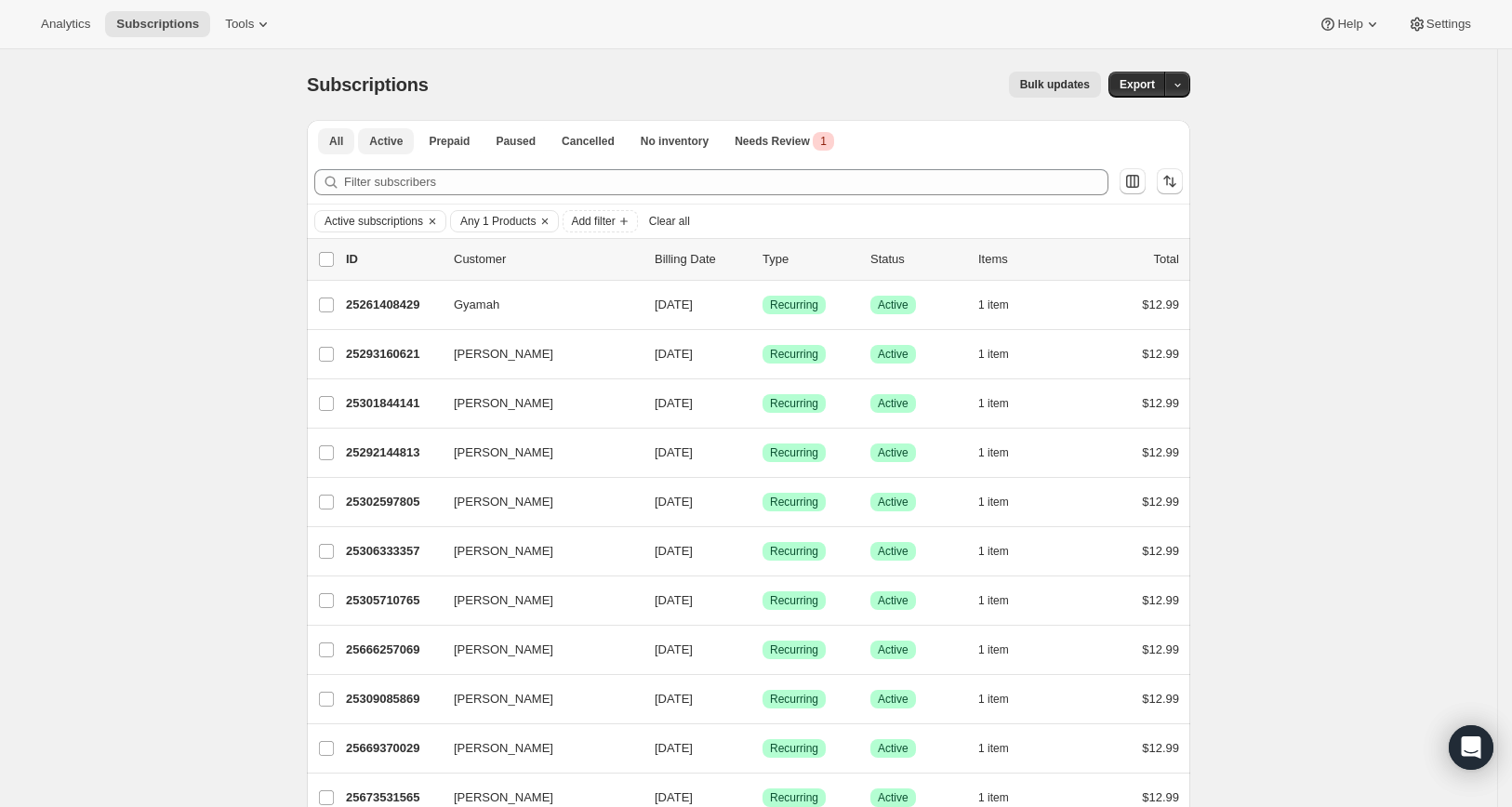 click on "Active" at bounding box center (386, 141) 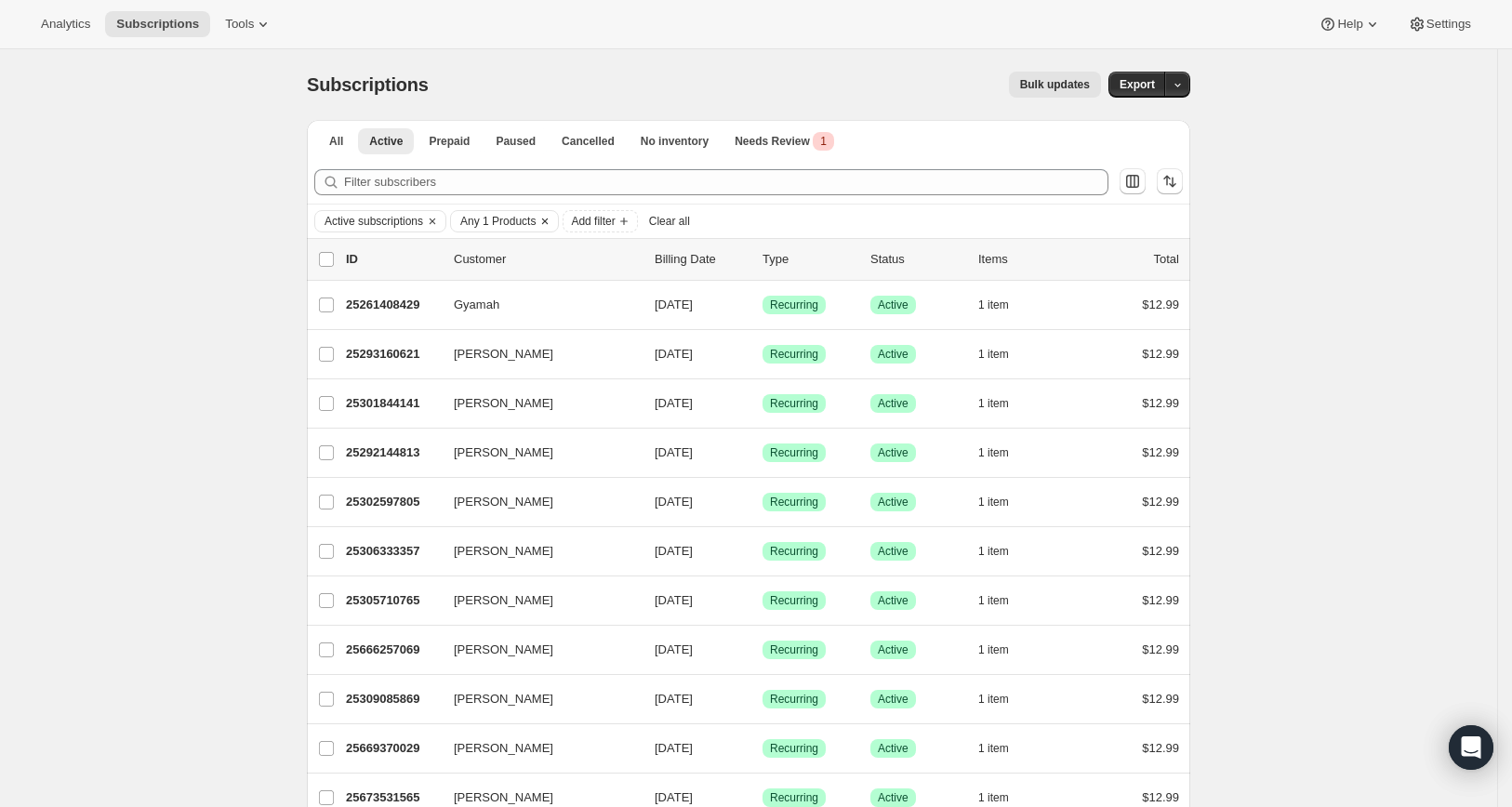 click on "Any 1 Products" at bounding box center (497, 221) 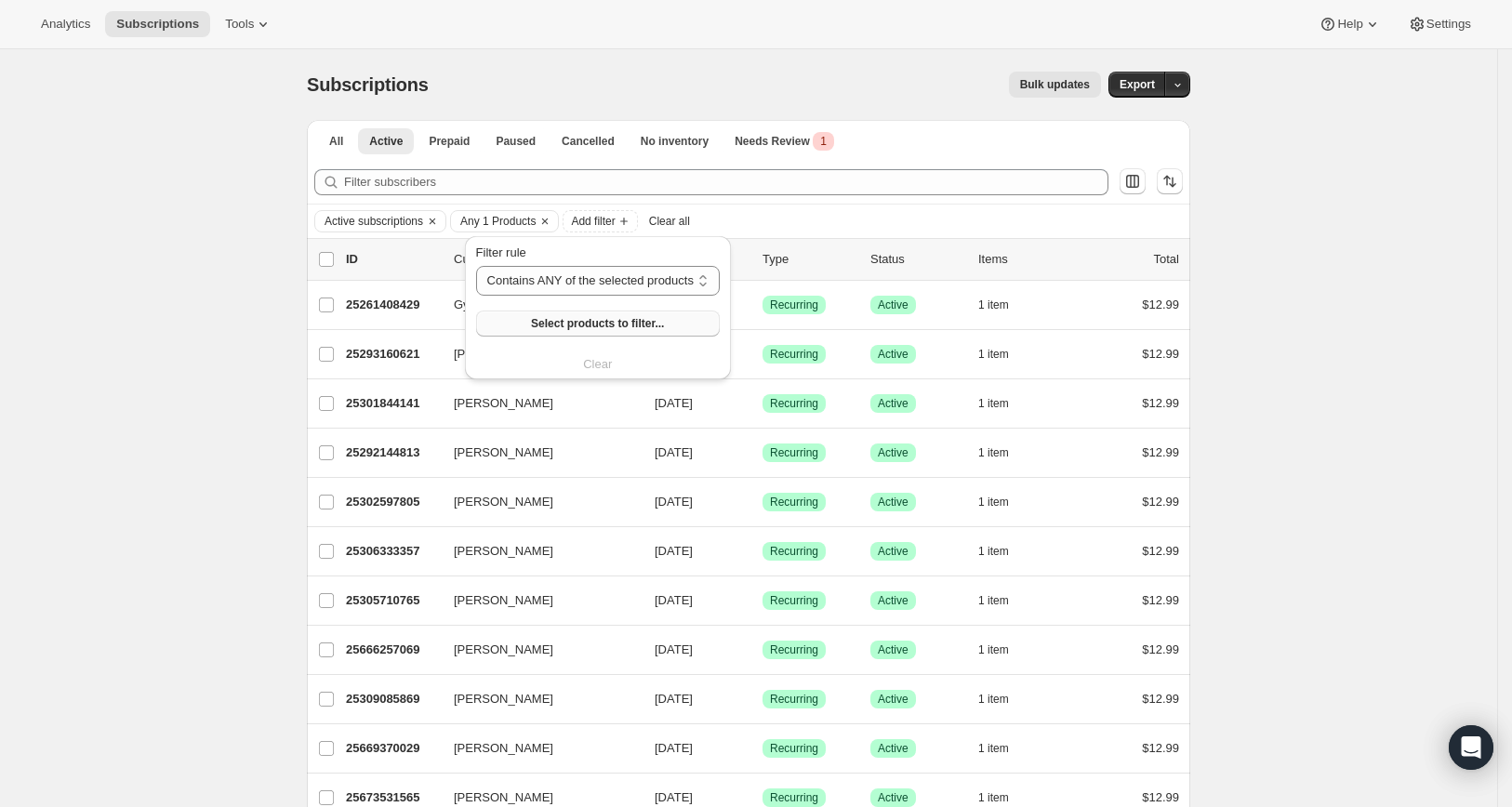 click on "Select products to filter..." at bounding box center (598, 324) 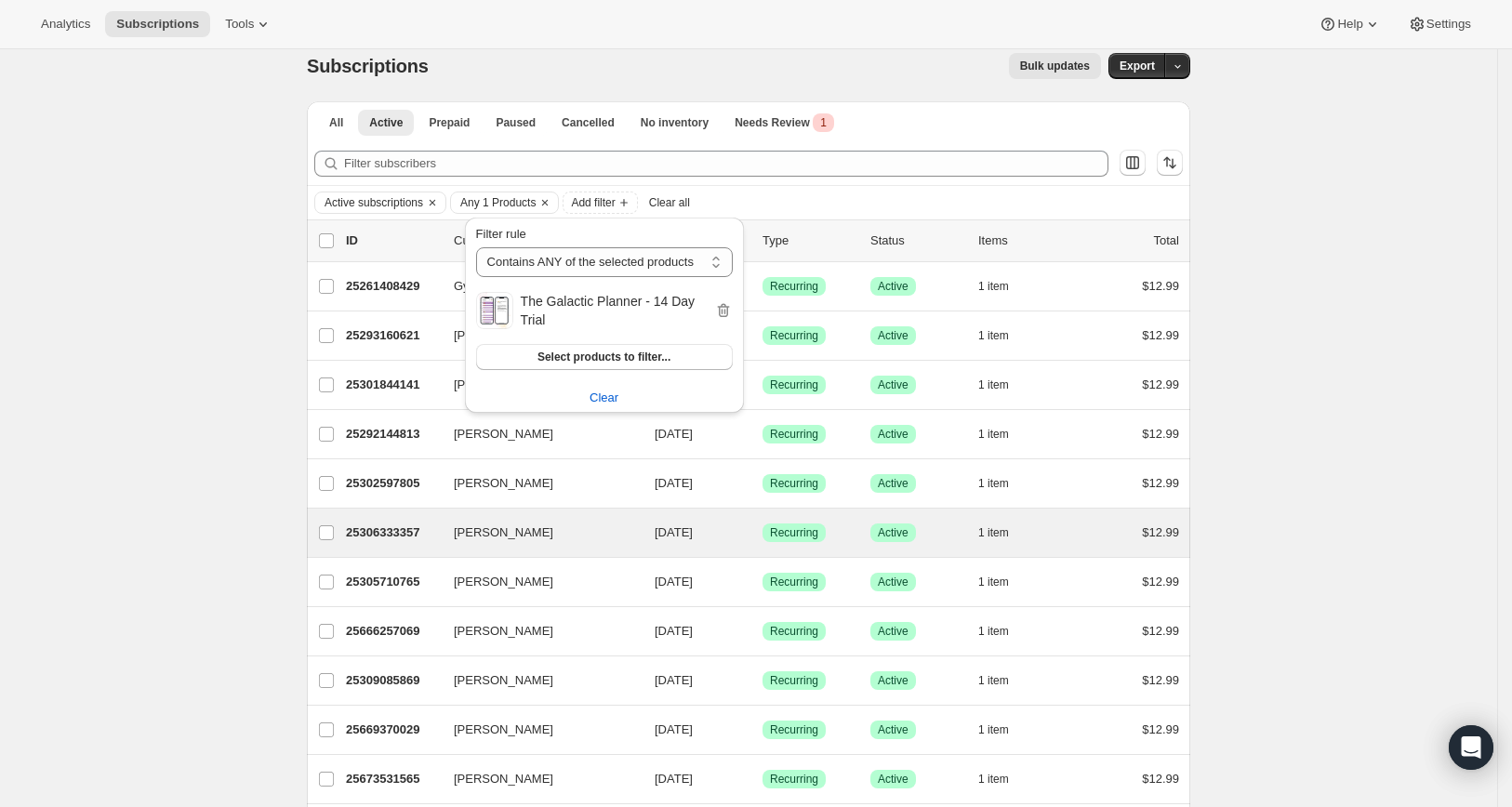 scroll, scrollTop: 55, scrollLeft: 0, axis: vertical 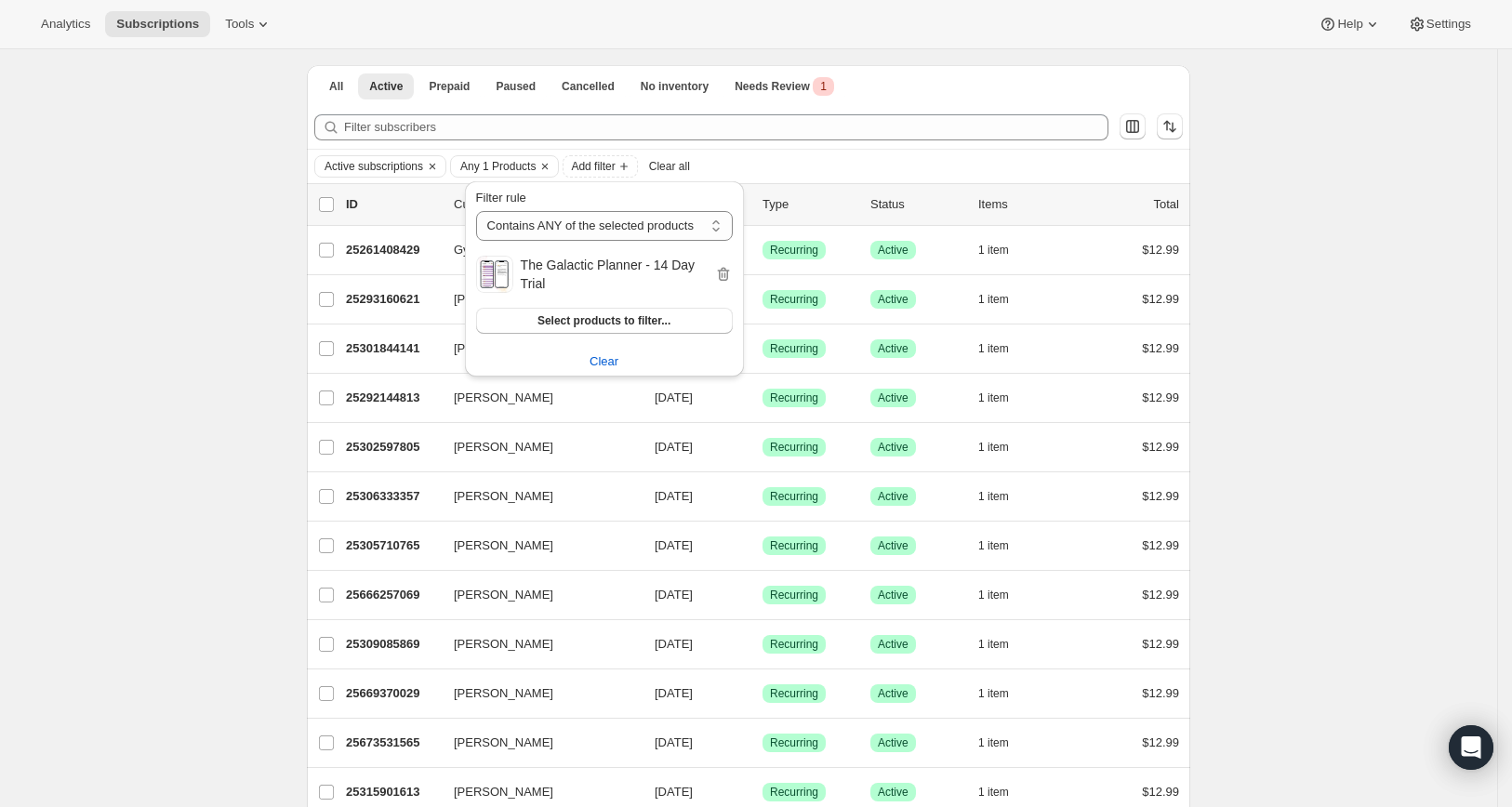 click on "Subscriptions. This page is ready Subscriptions Bulk updates More actions Bulk updates Export All Active Prepaid Paused Cancelled No inventory Needs Review   Critical 1 More views All Active Prepaid Paused Cancelled No inventory Needs Review   Critical 1 More views Filter subscribers Active subscriptions Any 1 Products Add filter   Clear all 0 selected Update next billing date Change status Showing 51 subscriptions Select all 51 subscriptions Showing 51 subscriptions Select Select all 51 subscriptions 0 selected list header ID Customer Billing Date Type Status Items Total Gyamah 25261408429 Gyamah [DATE] Success Recurring Success Active 1   item $12.99 [PERSON_NAME] 25293160621 [PERSON_NAME] [DATE] Success Recurring Success Active 1   item $12.99 [PERSON_NAME] 25301844141 [PERSON_NAME] [DATE] Success Recurring Success Active 1   item $12.99 [PERSON_NAME] 25292144813 [PERSON_NAME] [DATE] Success Recurring Success Active 1   item $12.99 [PERSON_NAME] 25302597805 [PERSON_NAME] 1   1" at bounding box center (749, 1394) 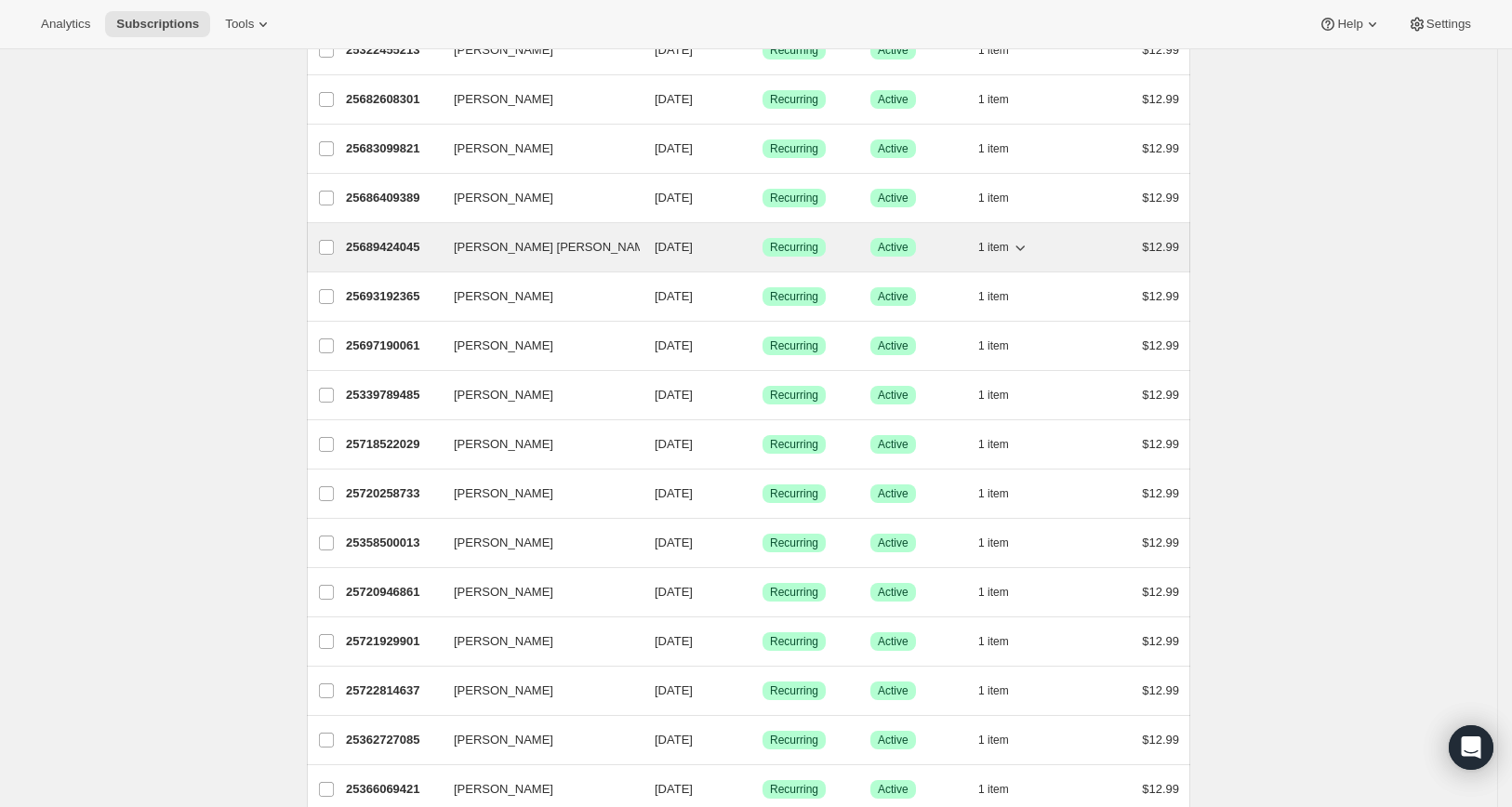 scroll, scrollTop: 2024, scrollLeft: 0, axis: vertical 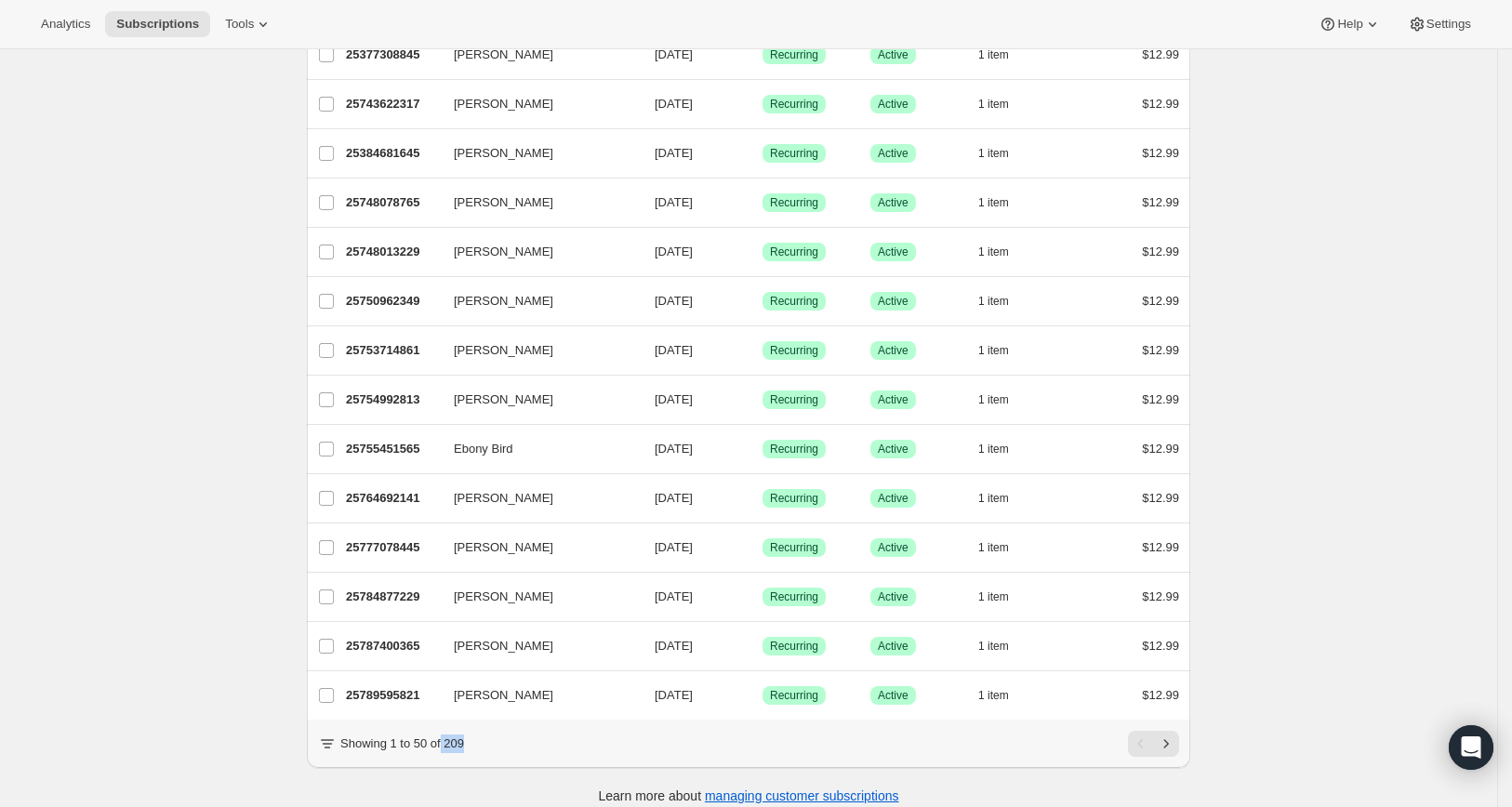 drag, startPoint x: 450, startPoint y: 755, endPoint x: 477, endPoint y: 759, distance: 27.294688 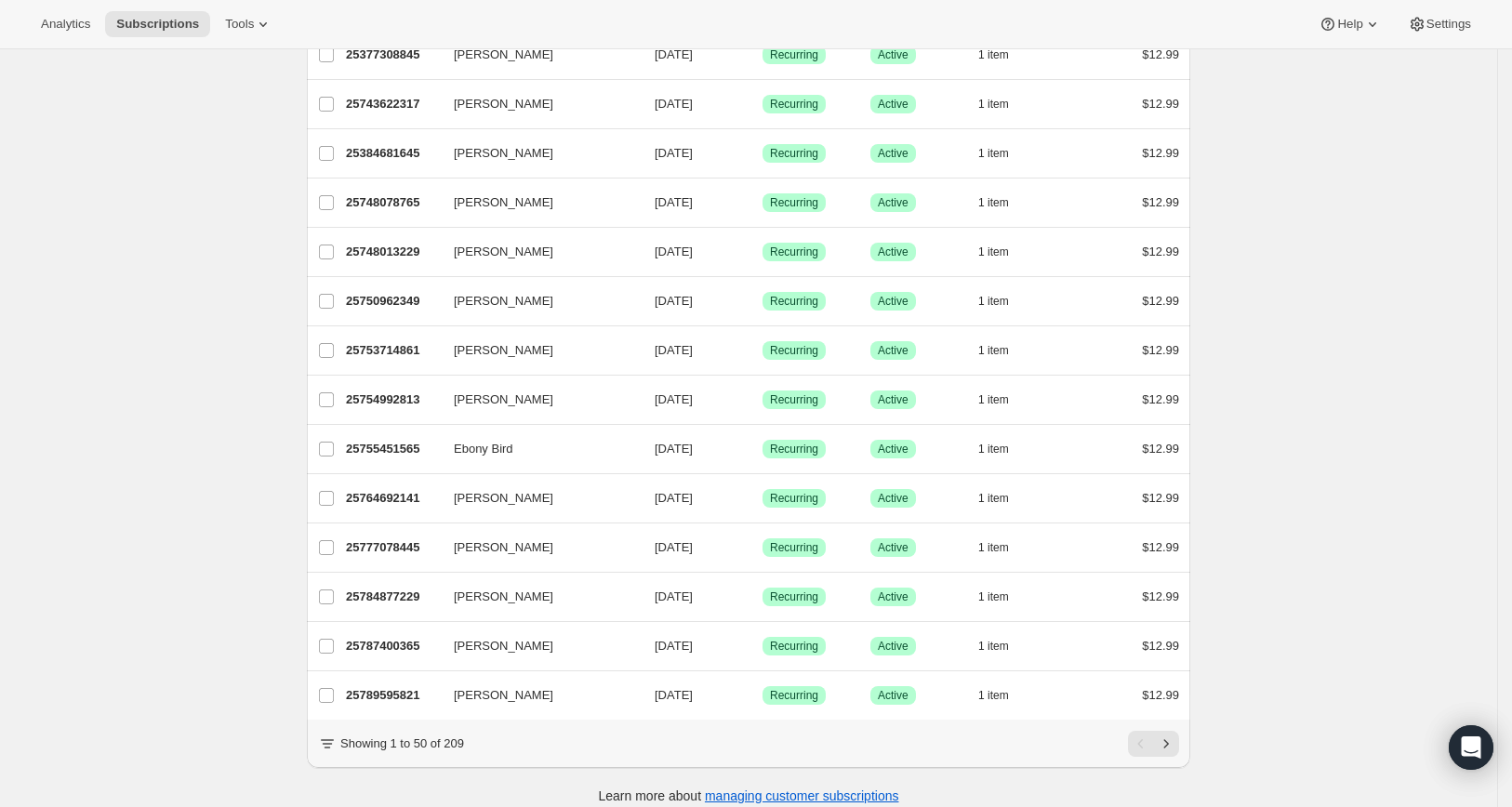 click on "Showing 1 to 50 of 209" at bounding box center (402, 744) 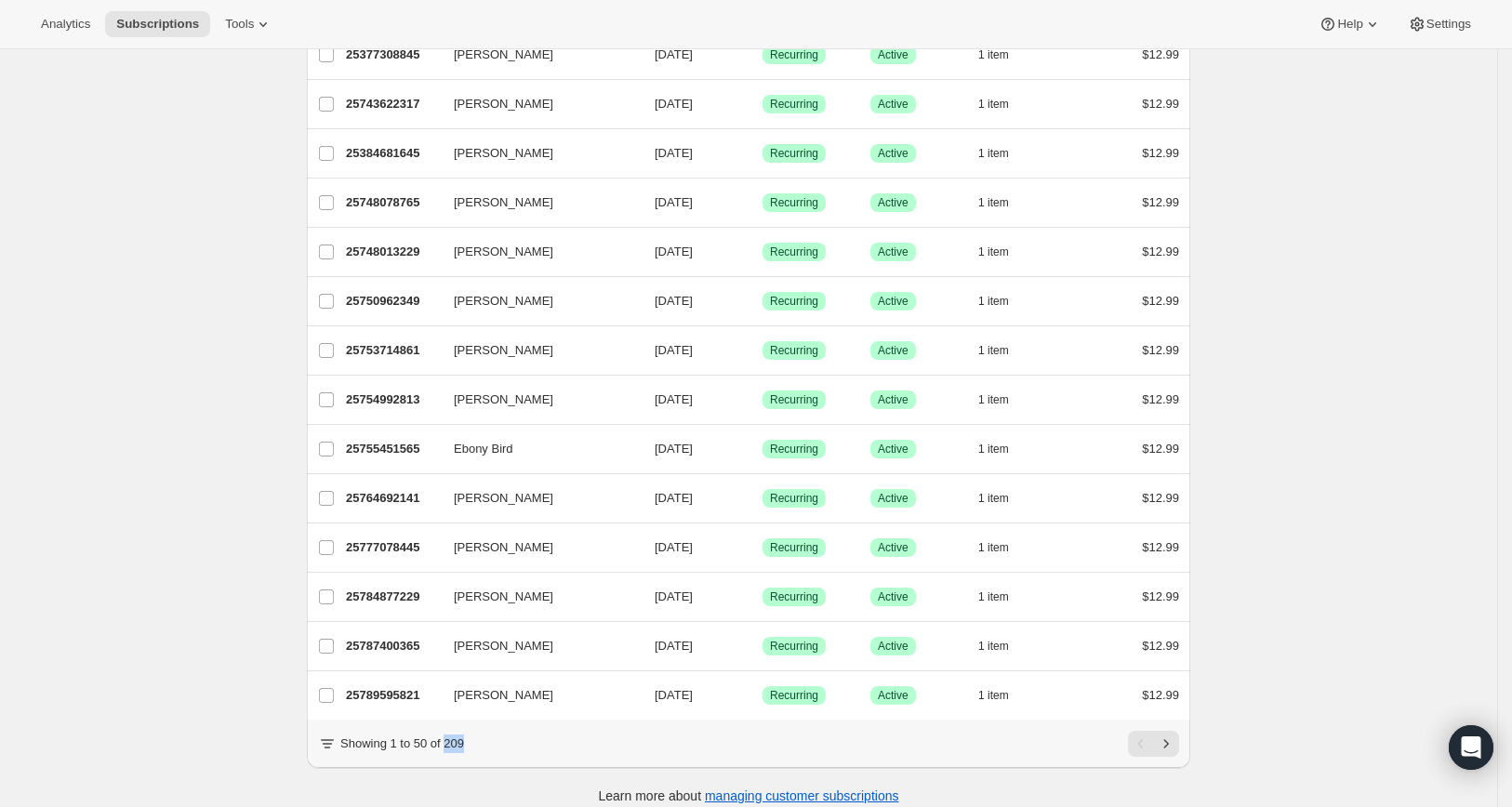 click on "Showing 1 to 50 of 209" at bounding box center (402, 744) 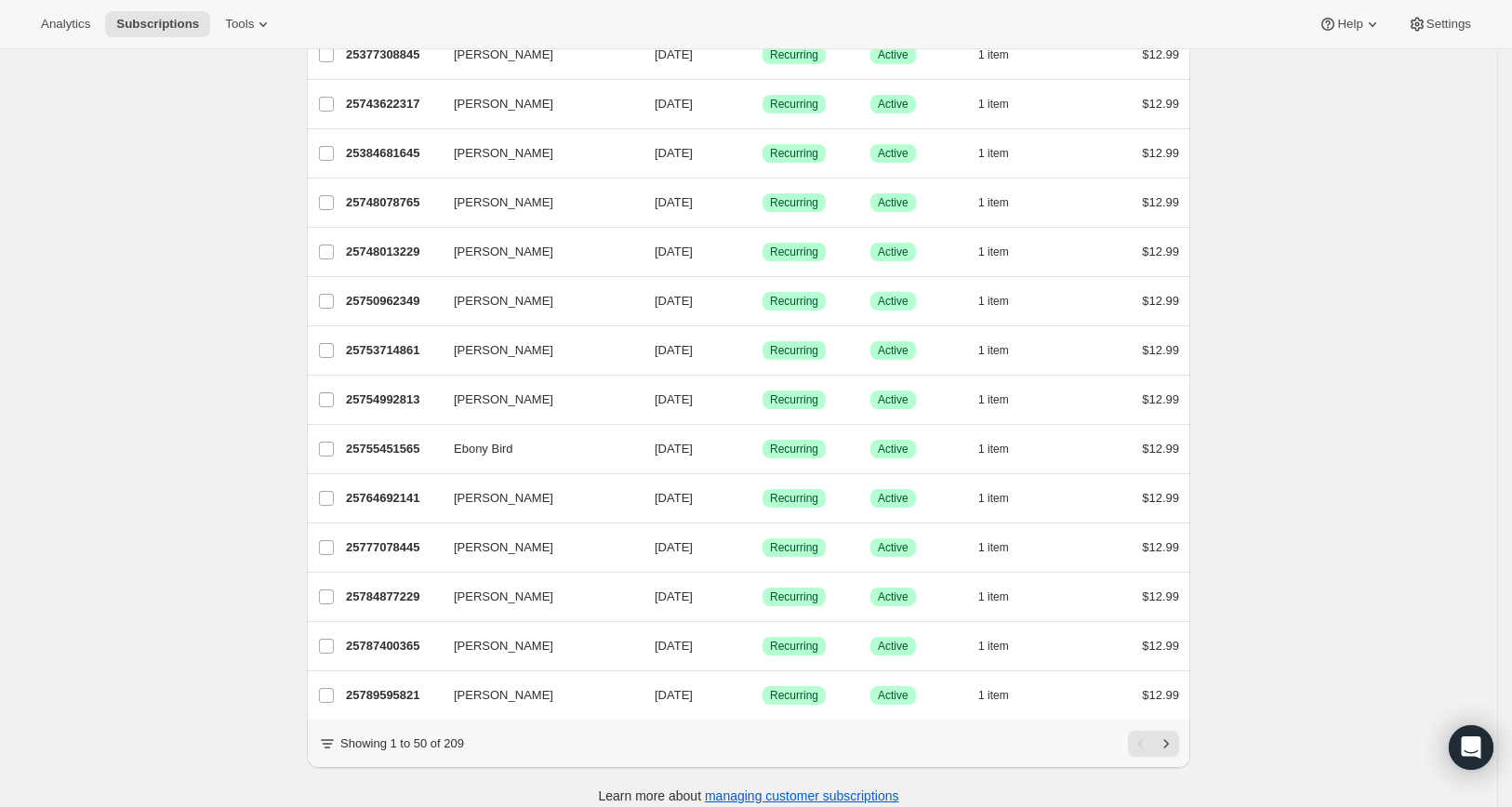 click on "Subscriptions. This page is ready Subscriptions Bulk updates More actions Bulk updates Export All Active Prepaid Paused Cancelled No inventory Needs Review   Critical 1 More views All Active Prepaid Paused Cancelled No inventory Needs Review   Critical 1 More views Filter subscribers Active subscriptions Any 1 Products Add filter   Clear all 0 selected Update next billing date Change status Showing 51 subscriptions Select all 51 subscriptions Showing 51 subscriptions Select Select all 51 subscriptions 0 selected list header ID Customer Billing Date Type Status Items Total Gyamah 25261408429 Gyamah [DATE] Success Recurring Success Active 1   item $12.99 [PERSON_NAME] 25293160621 [PERSON_NAME] [DATE] Success Recurring Success Active 1   item $12.99 [PERSON_NAME] 25301844141 [PERSON_NAME] [DATE] Success Recurring Success Active 1   item $12.99 [PERSON_NAME] 25292144813 [PERSON_NAME] [DATE] Success Recurring Success Active 1   item $12.99 [PERSON_NAME] 25302597805 [PERSON_NAME] 1   1" at bounding box center (749, -575) 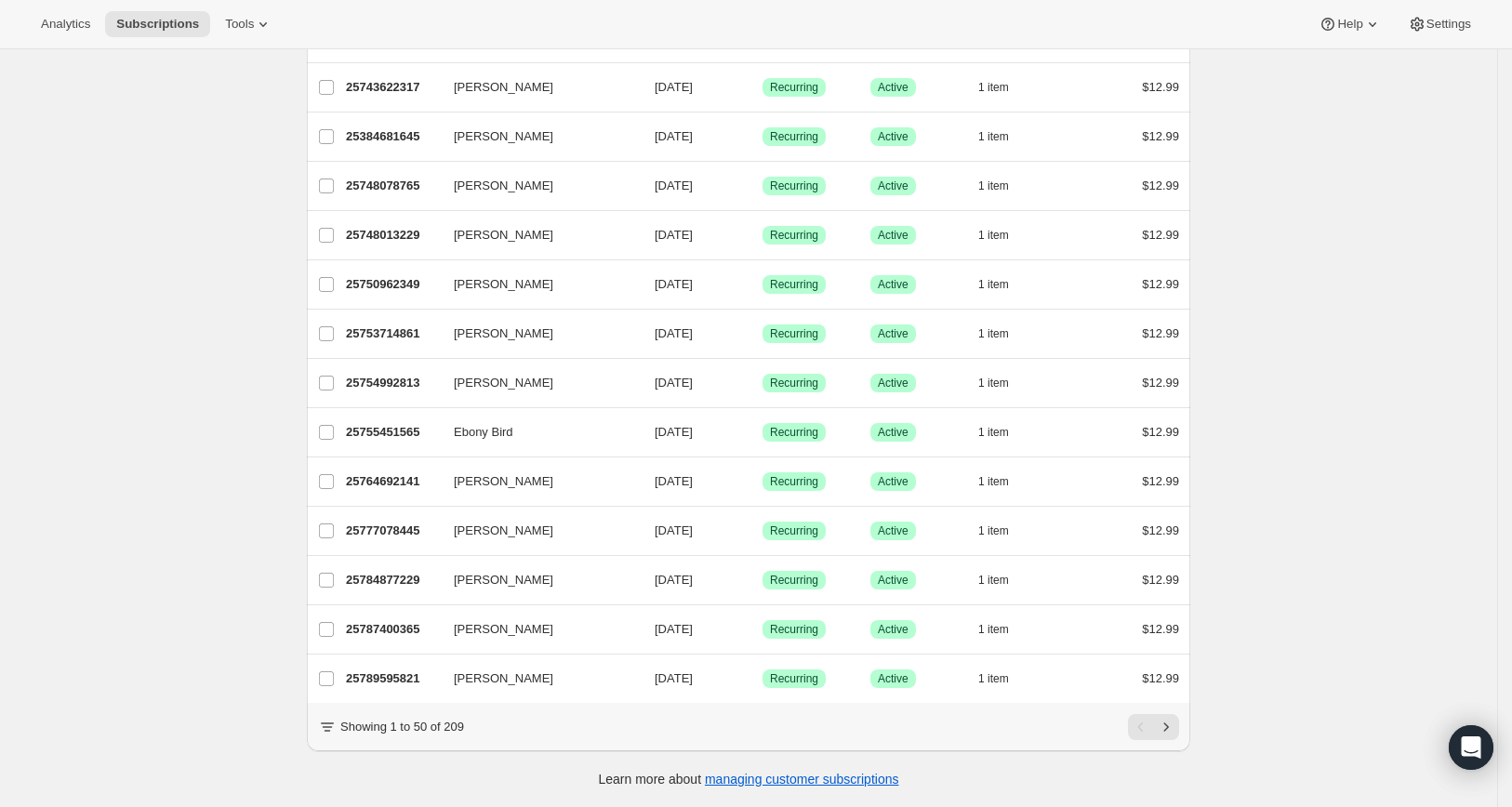 scroll, scrollTop: 0, scrollLeft: 0, axis: both 